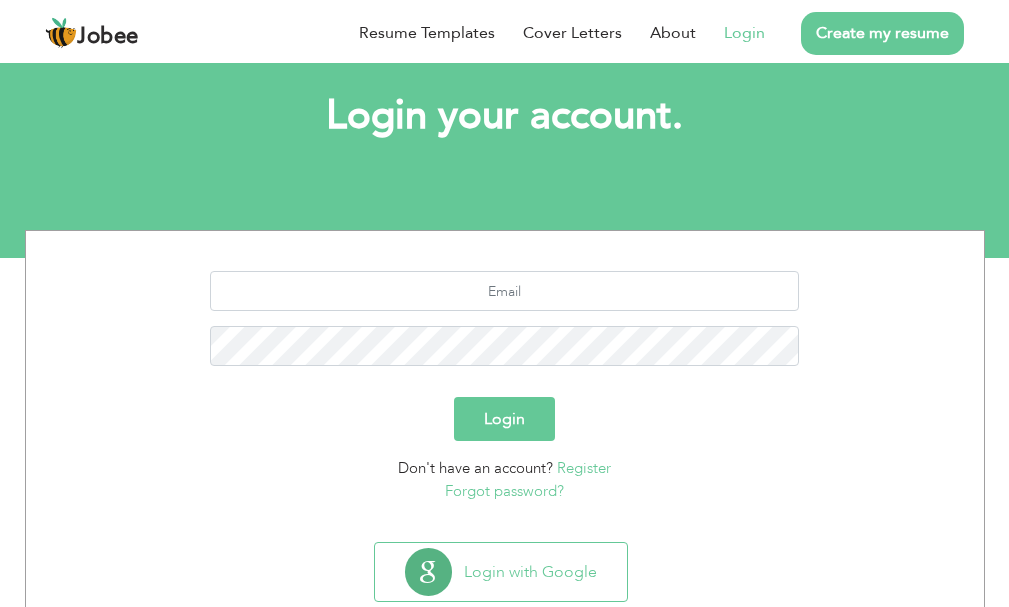scroll, scrollTop: 100, scrollLeft: 0, axis: vertical 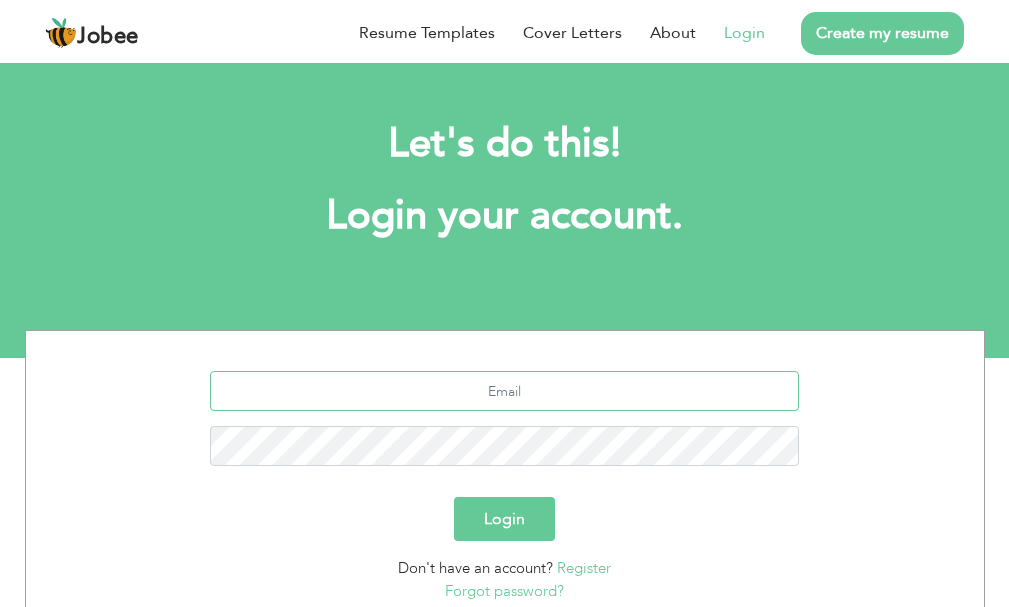 click at bounding box center [504, 391] 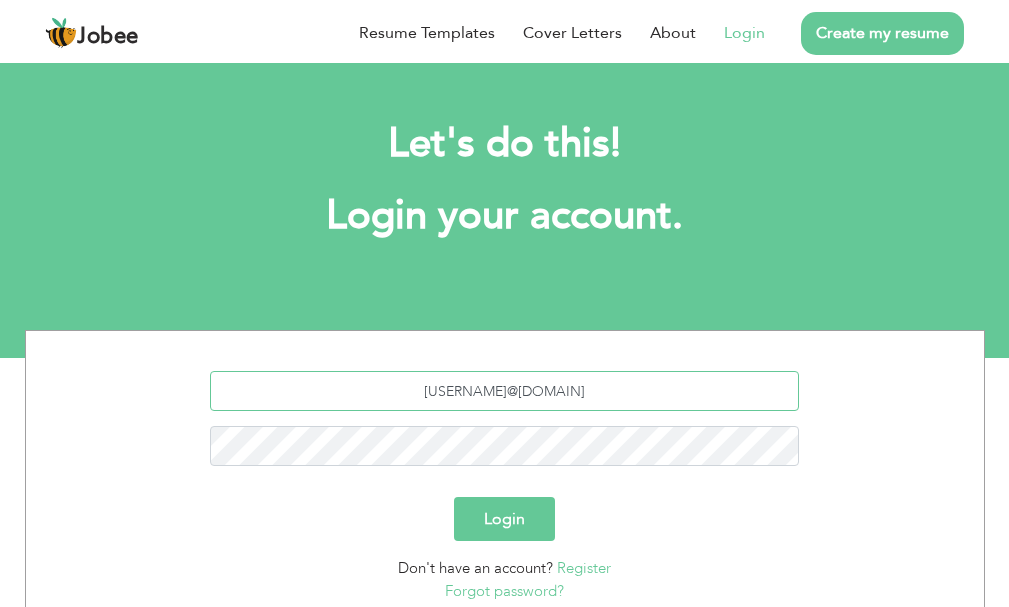 type on "[USERNAME]@[DOMAIN]" 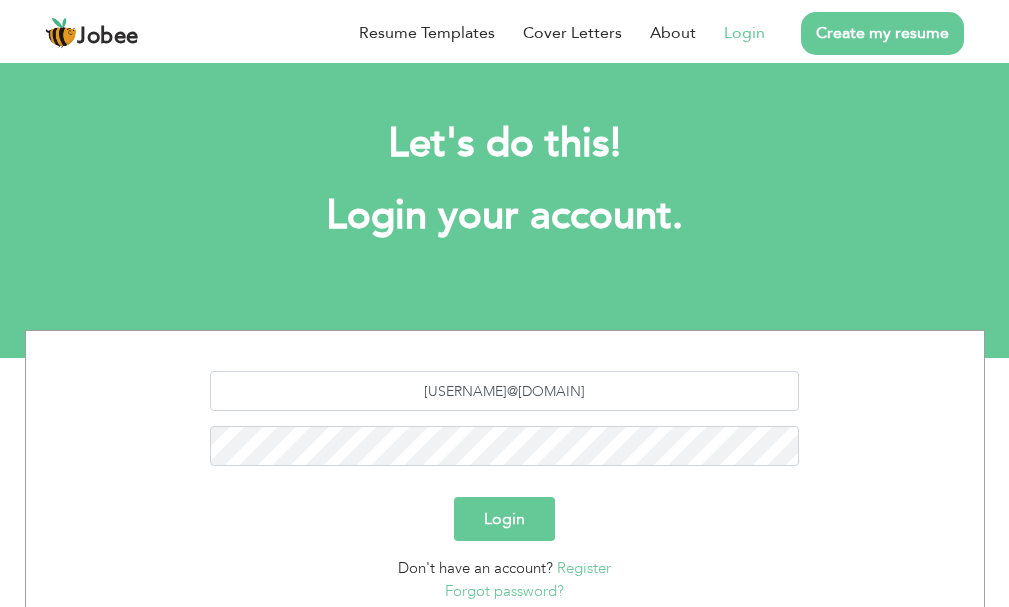 click on "Login" at bounding box center (504, 519) 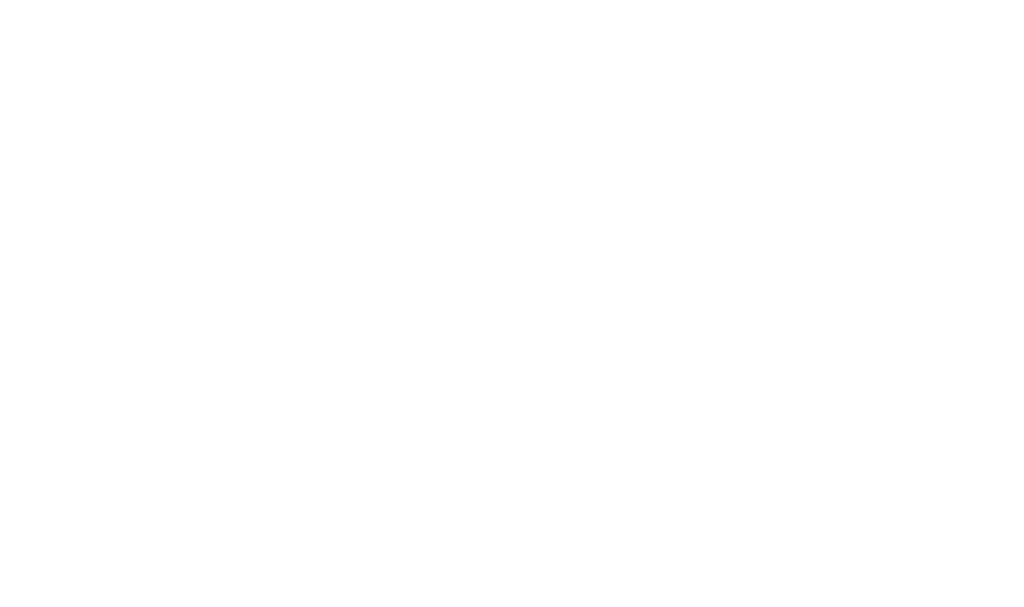 scroll, scrollTop: 0, scrollLeft: 0, axis: both 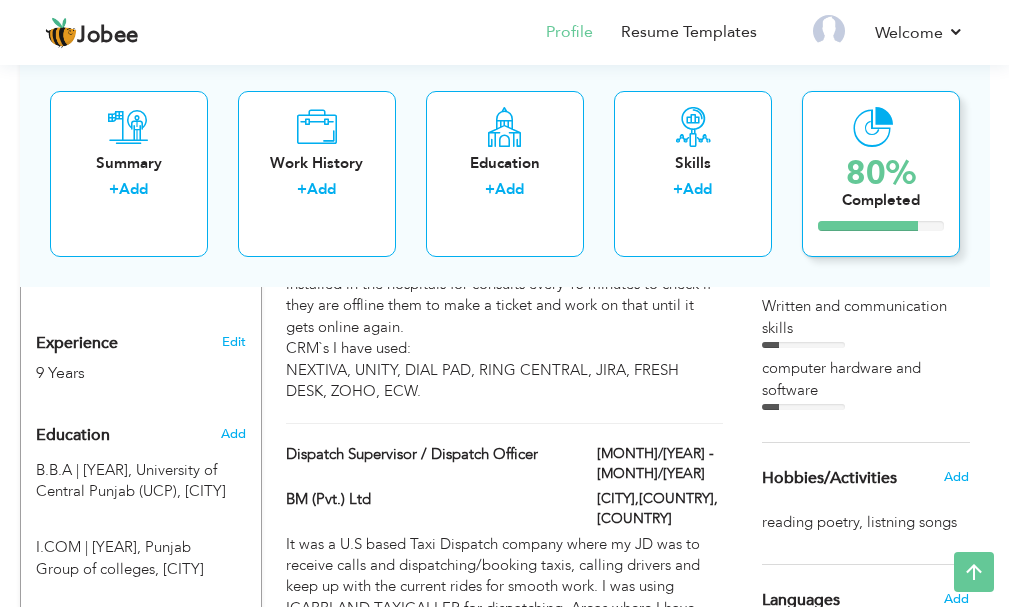 click on "80%" at bounding box center (881, 172) 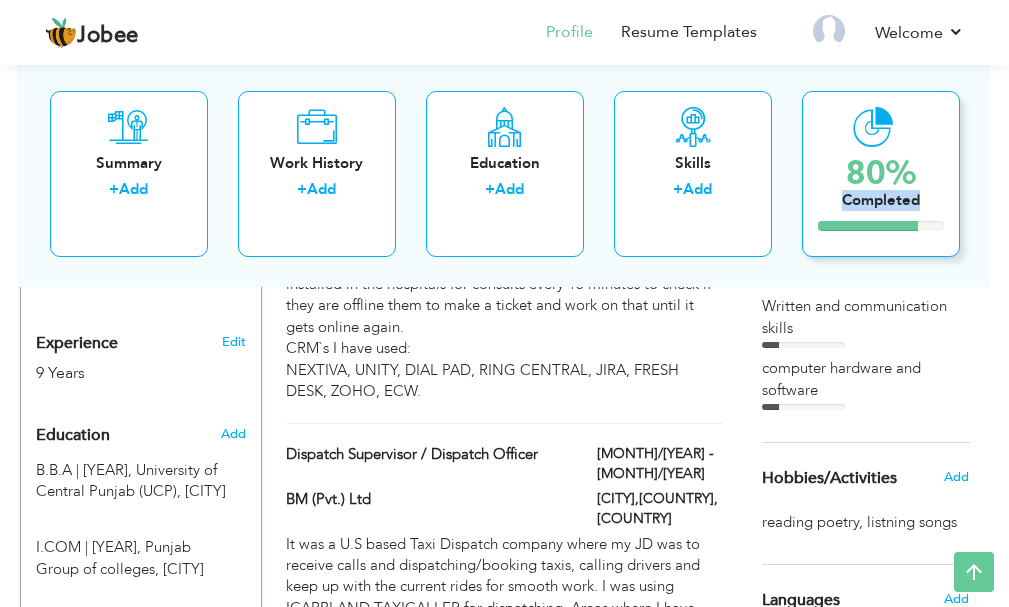 click on "Completed" at bounding box center (881, 199) 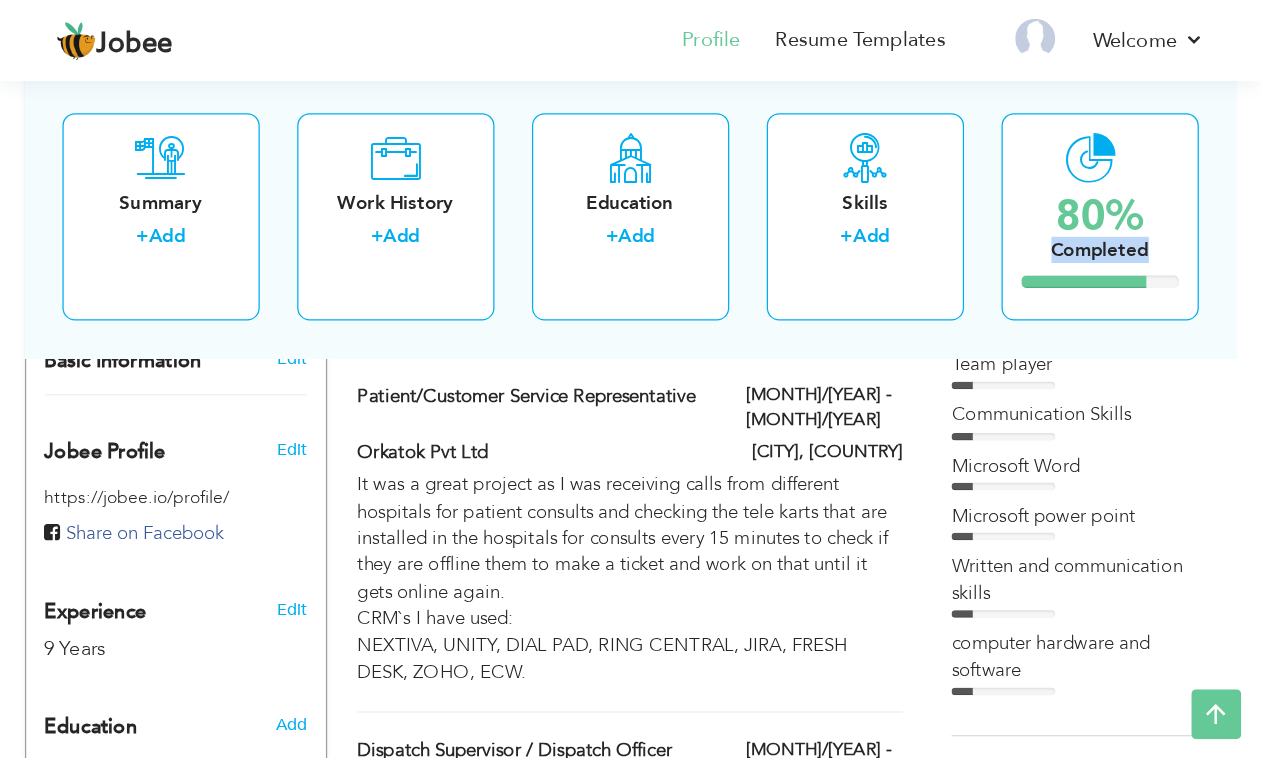 scroll, scrollTop: 500, scrollLeft: 0, axis: vertical 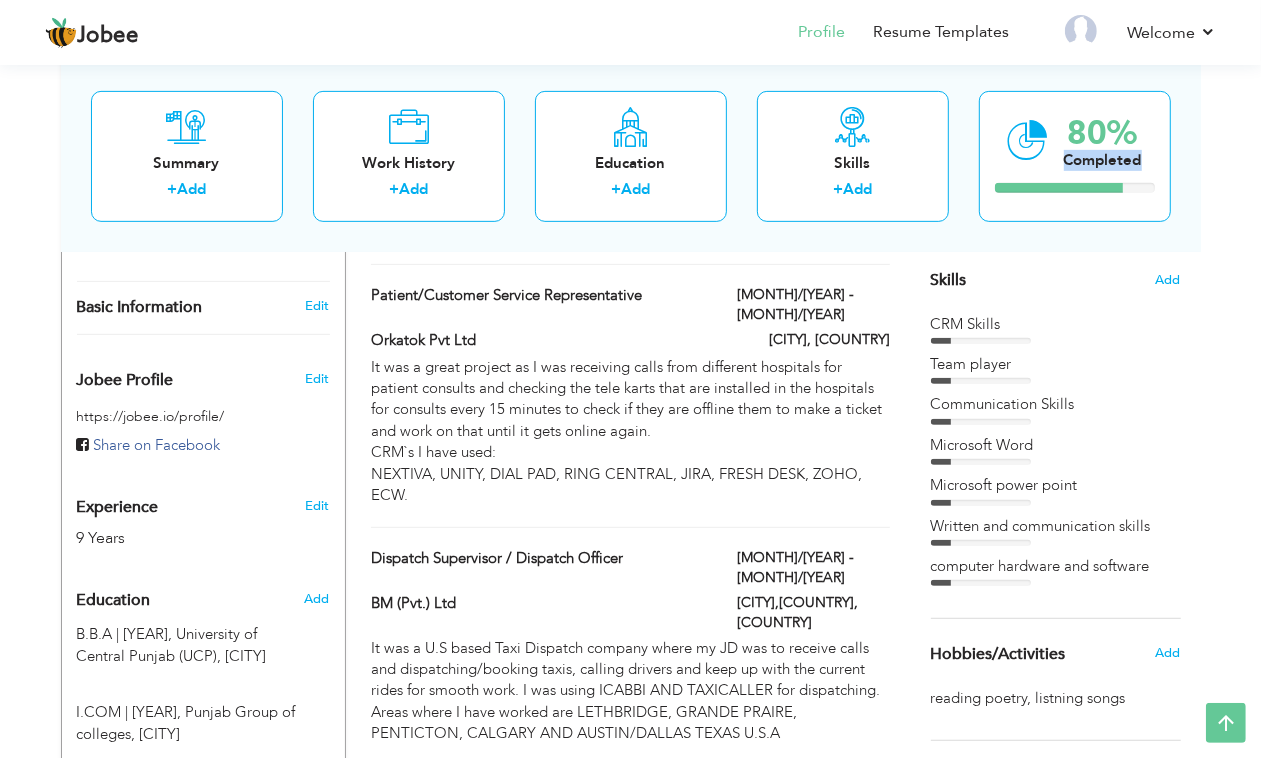 click on "Jobee
Profile
Resume Templates
Resume Templates
Cover Letters
About
My Resume
Welcome
Settings
Log off
Resume Created" at bounding box center (630, 32) 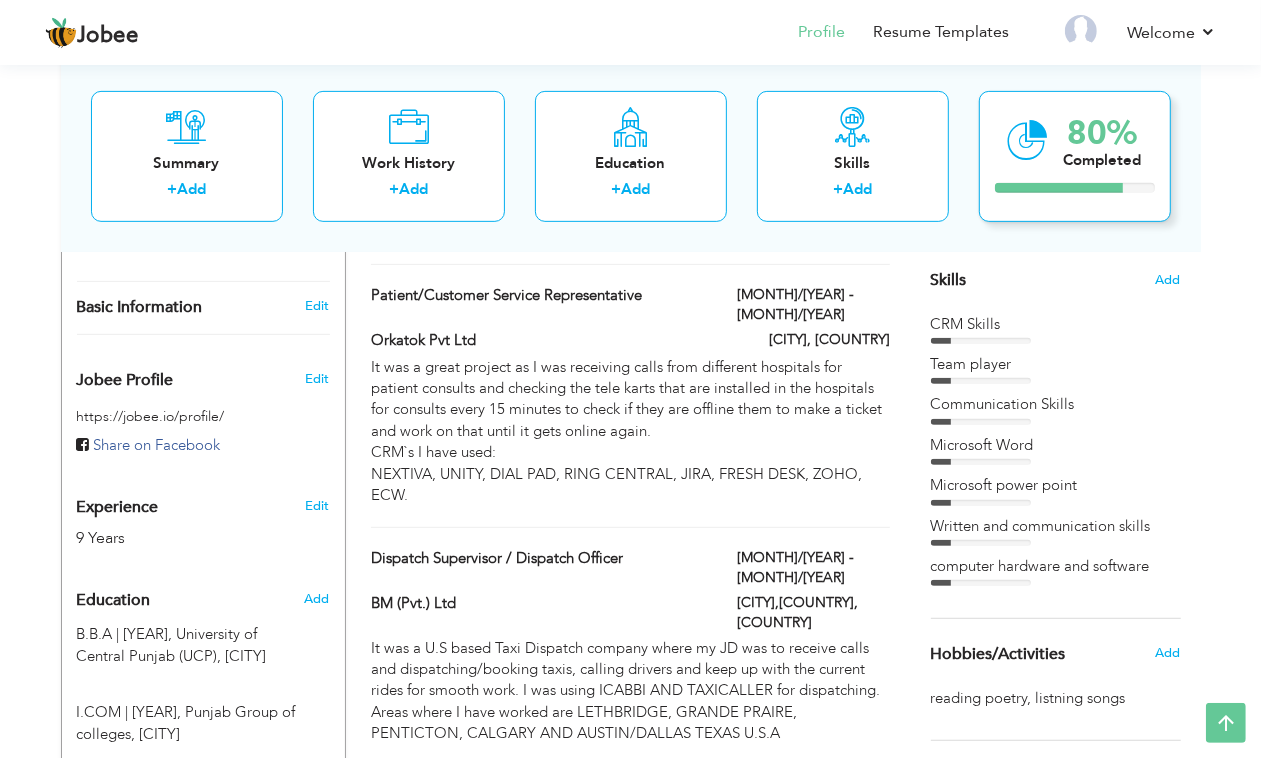click on "80%" at bounding box center (1103, 132) 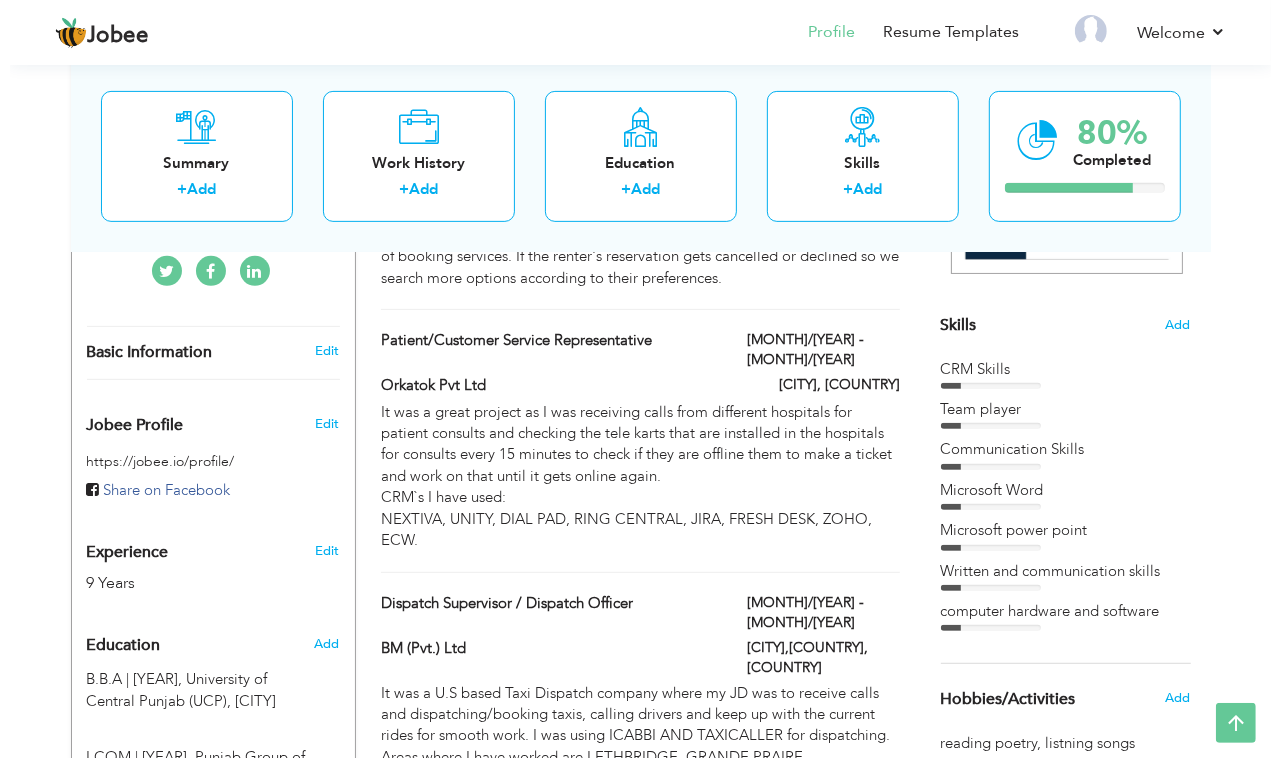 scroll, scrollTop: 500, scrollLeft: 0, axis: vertical 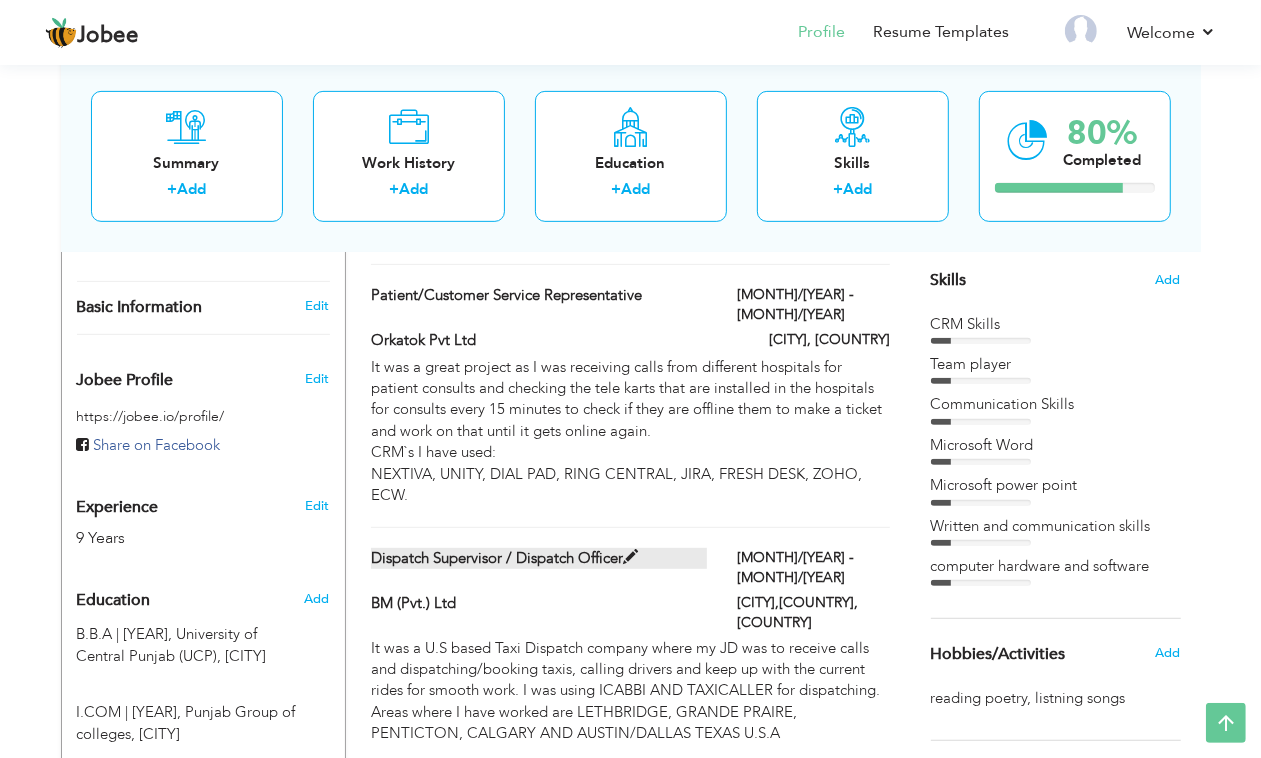 click at bounding box center [630, 557] 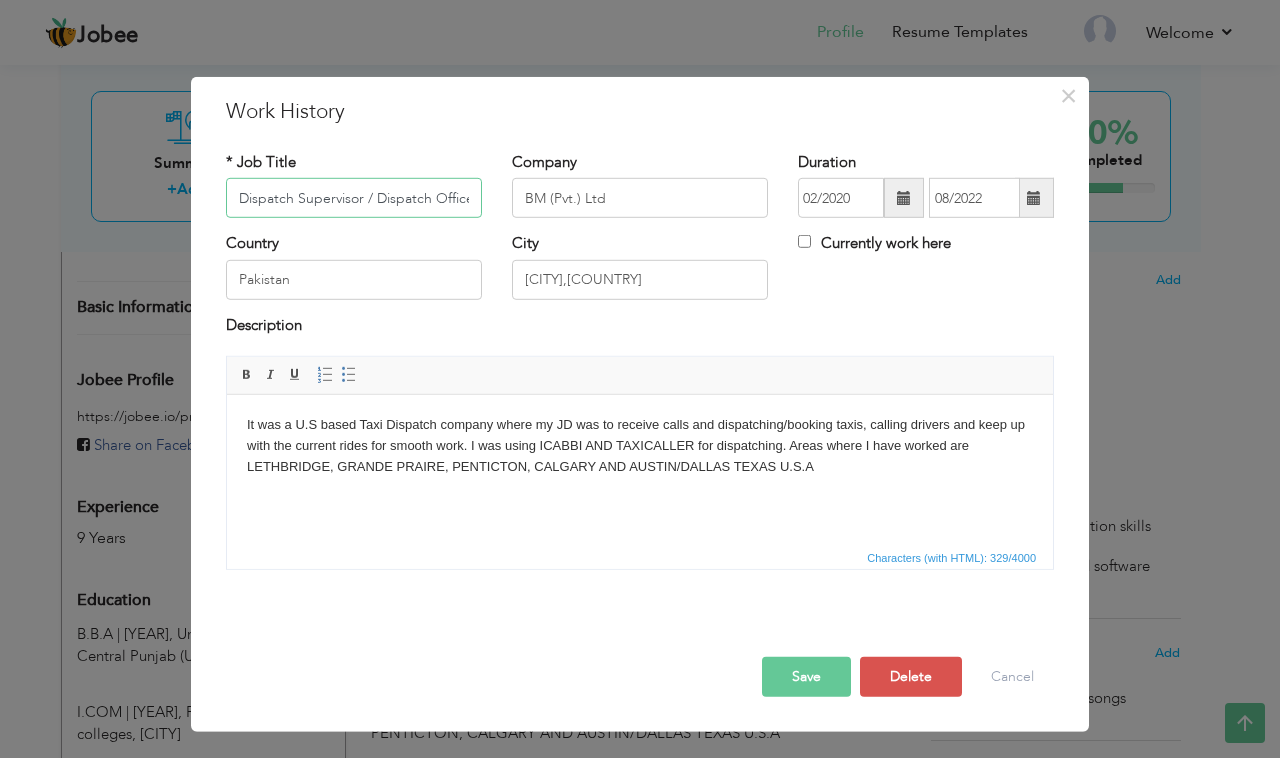scroll, scrollTop: 0, scrollLeft: 7, axis: horizontal 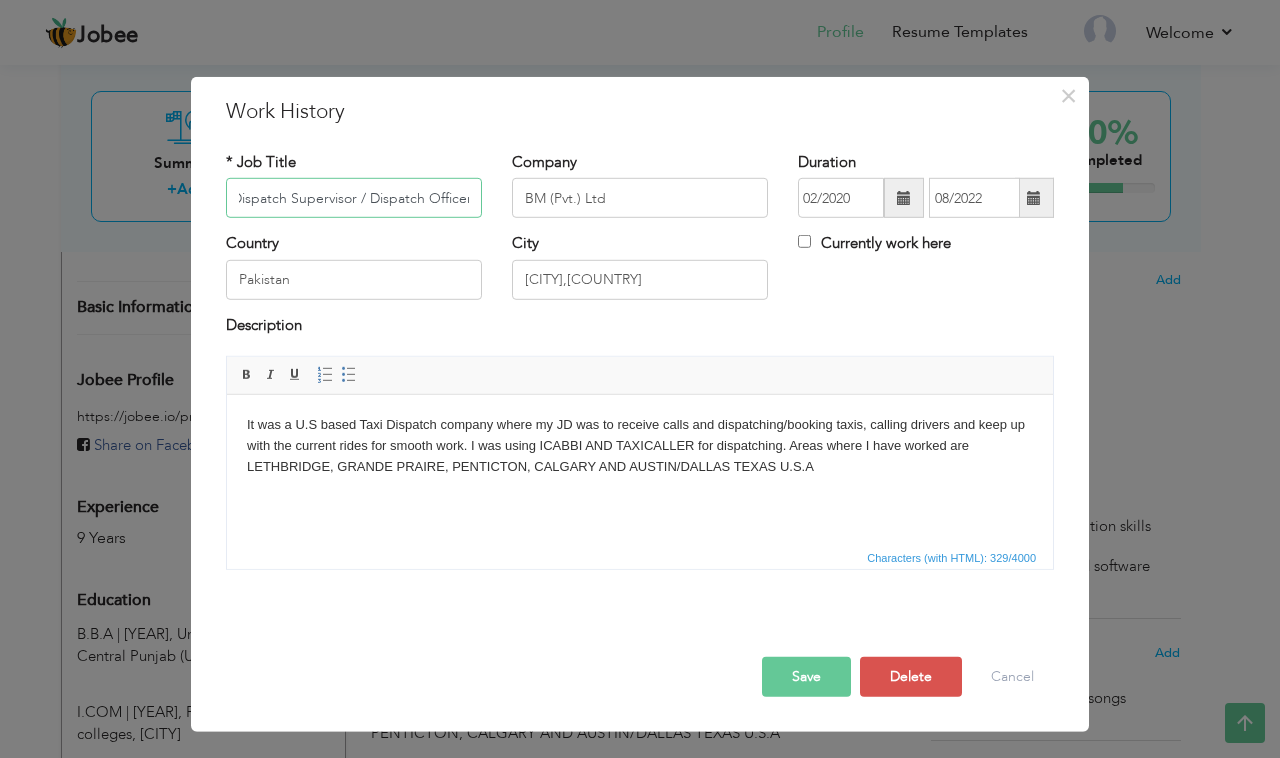 click on "Dispatch Supervisor / Dispatch Officer" at bounding box center [354, 198] 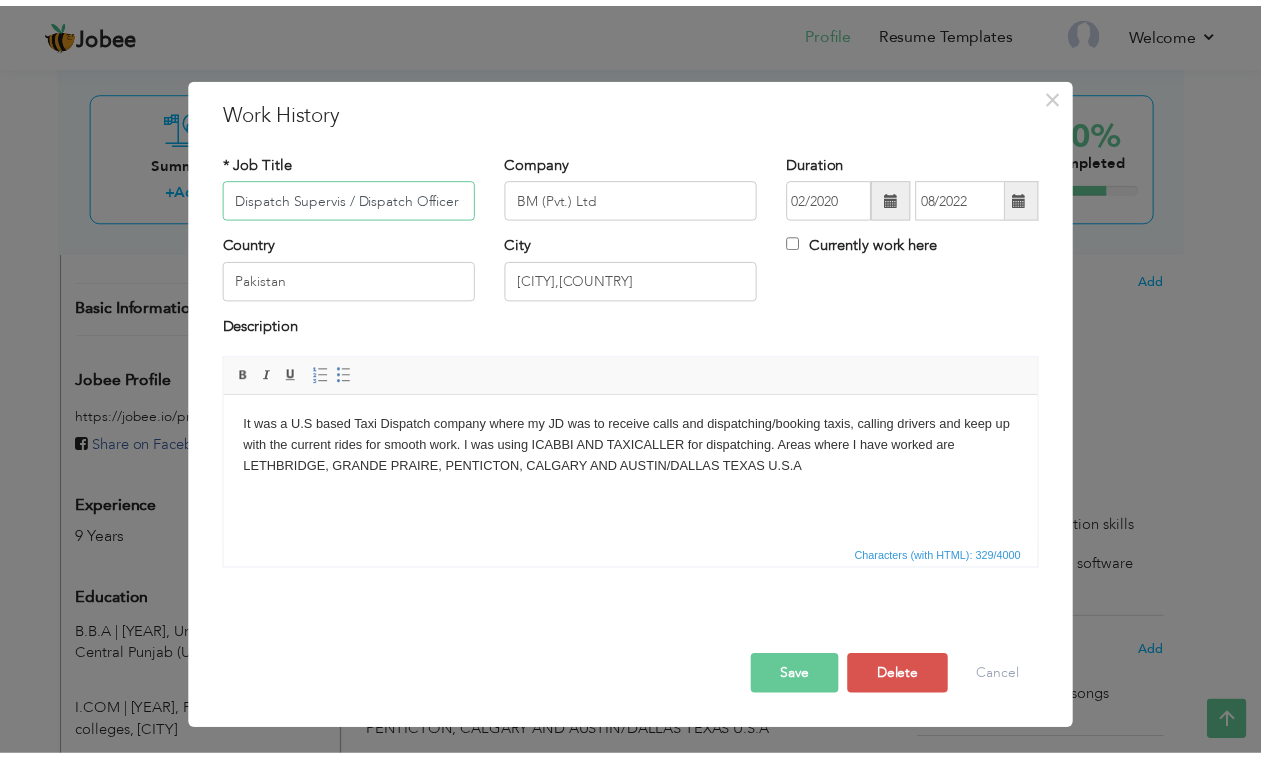 scroll, scrollTop: 0, scrollLeft: 0, axis: both 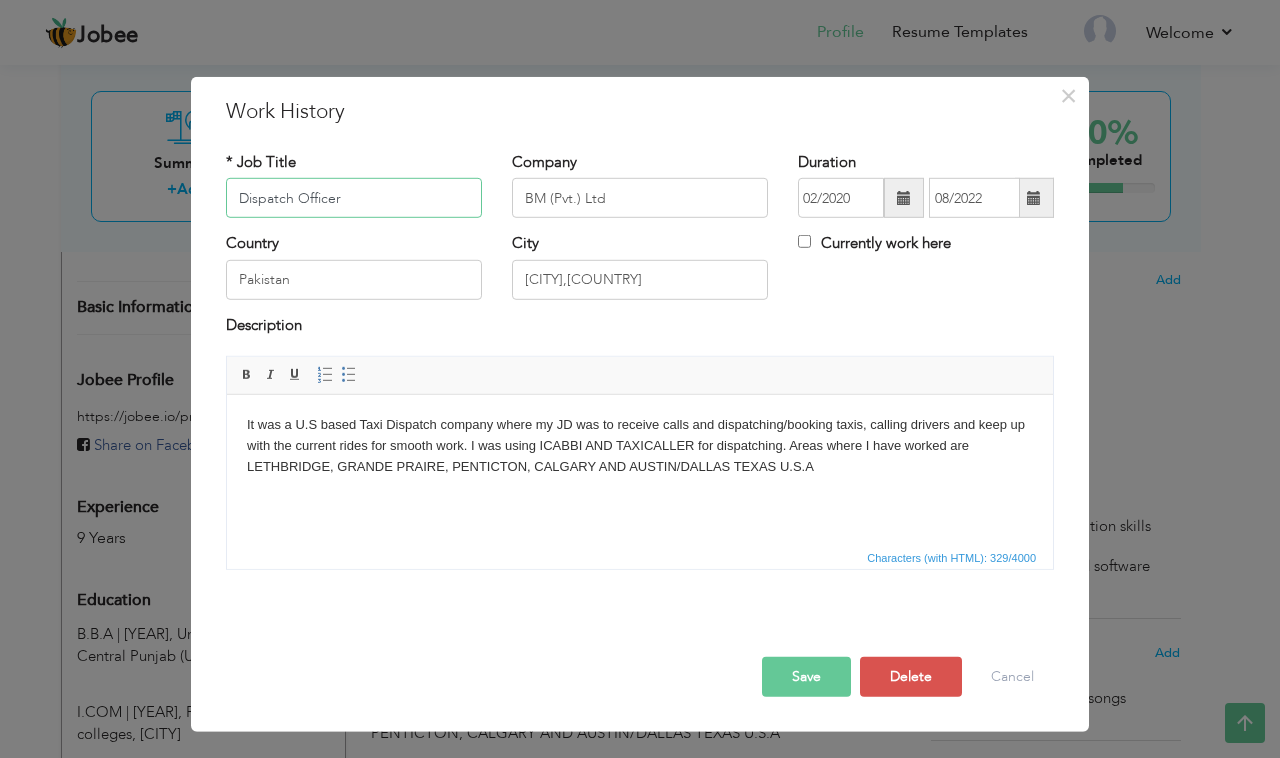 type on "Dispatch Officer" 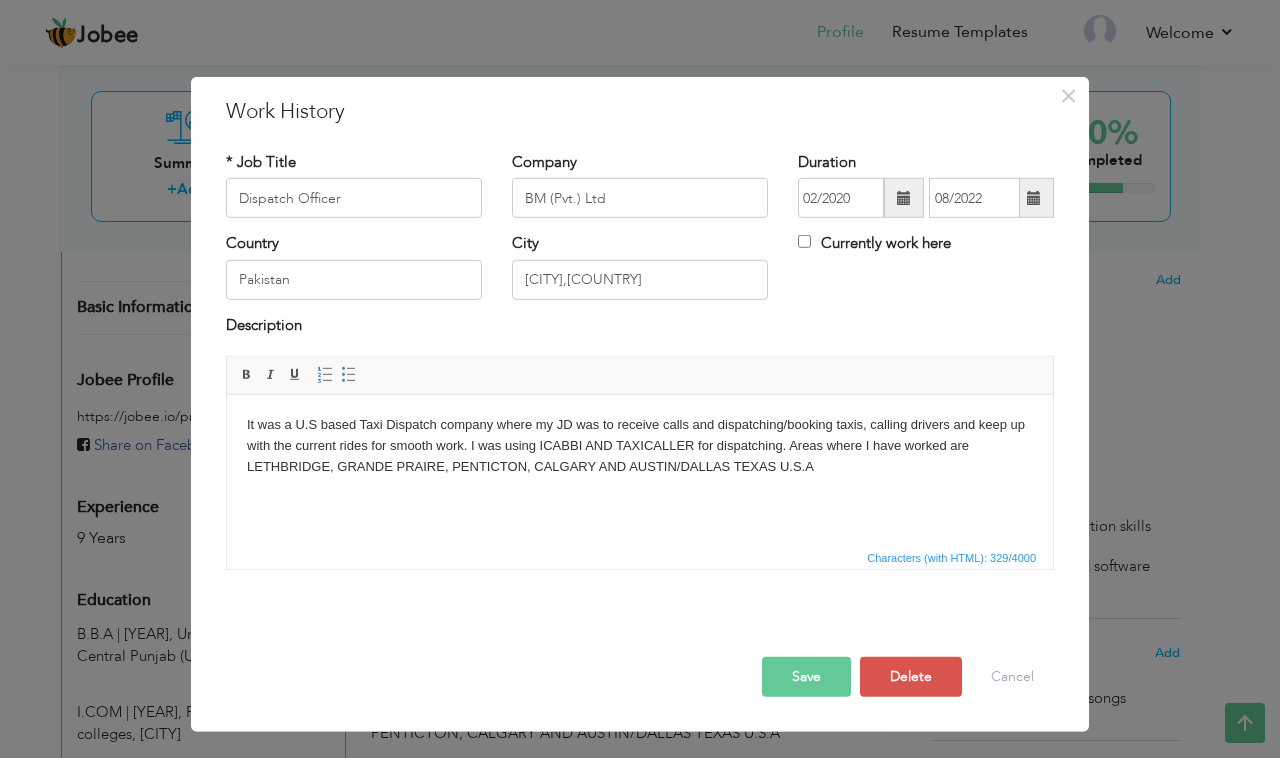click at bounding box center (904, 198) 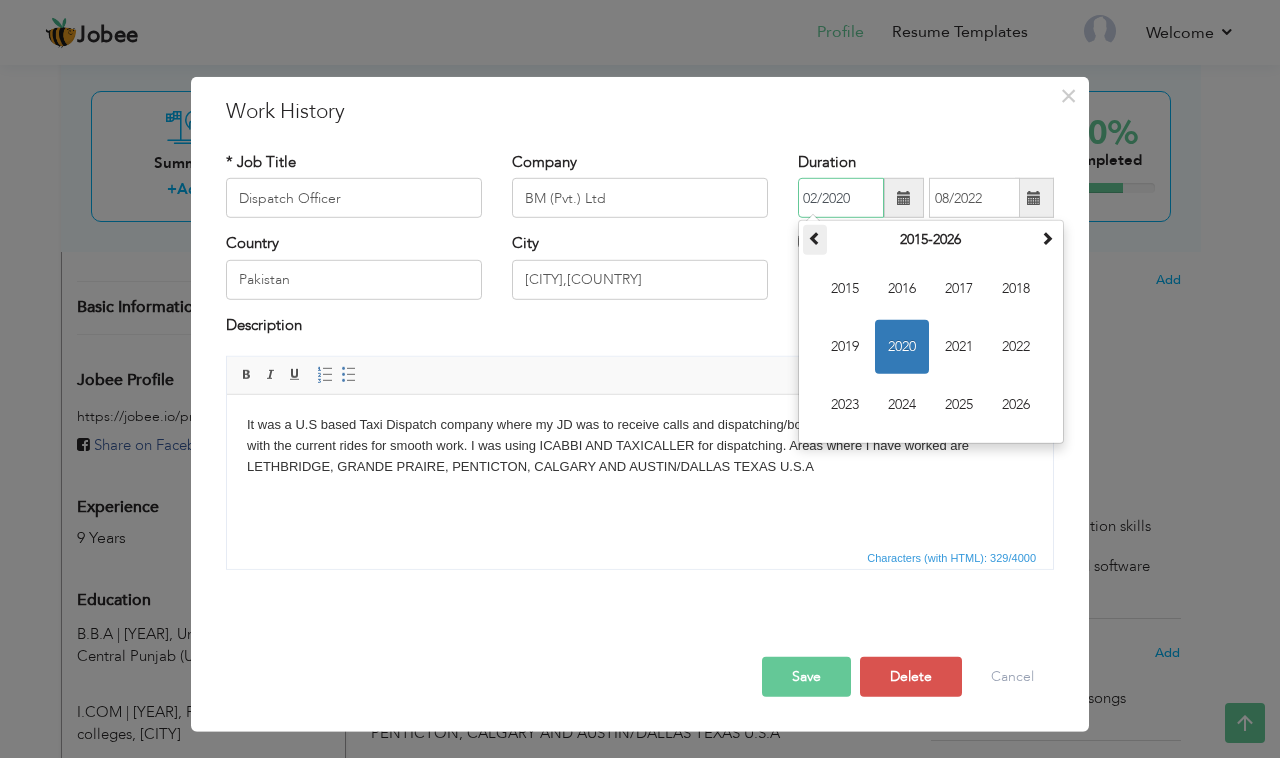 click at bounding box center [815, 240] 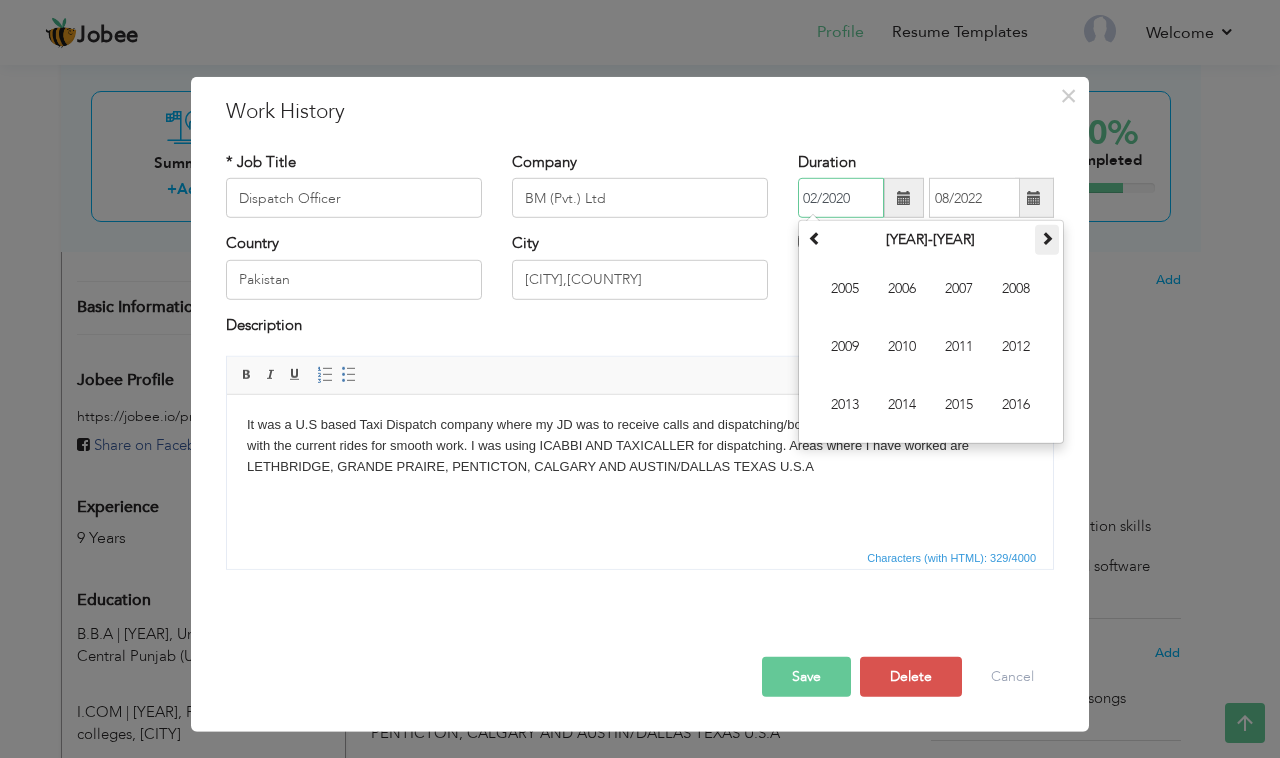 click at bounding box center (1047, 238) 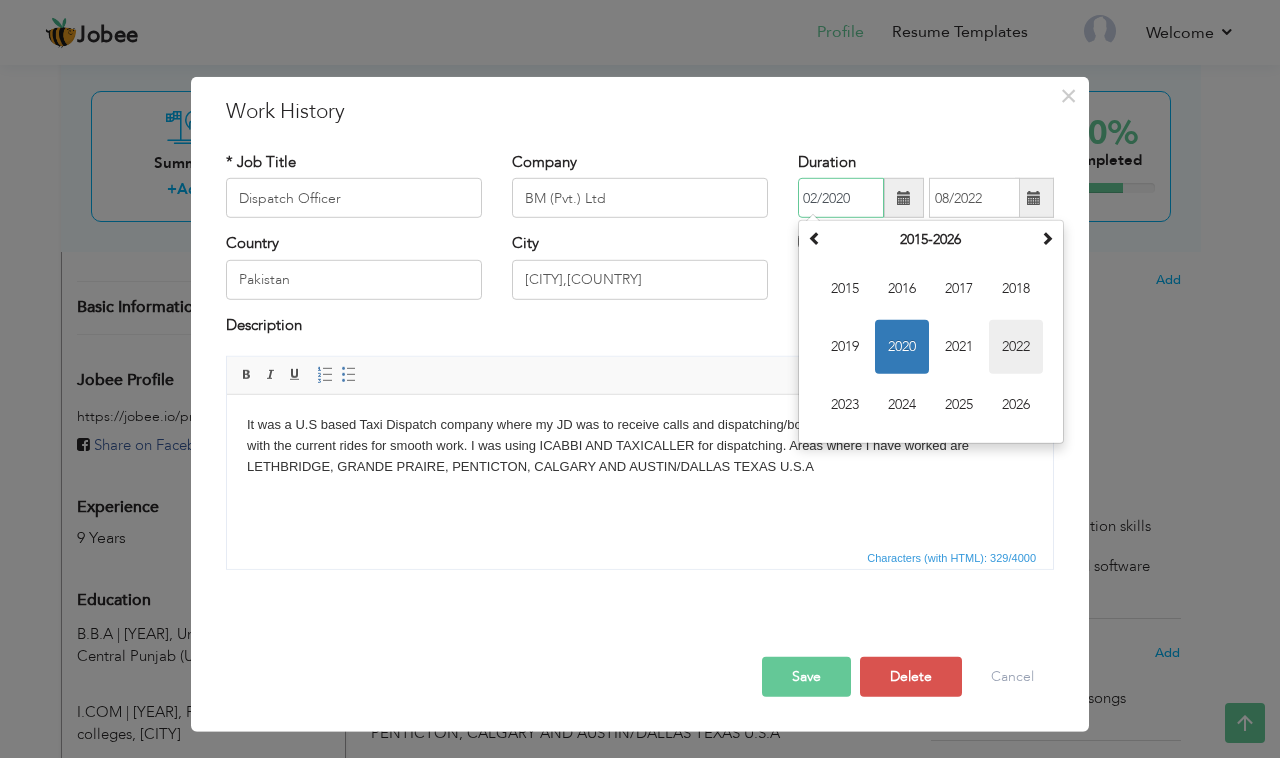 click on "2022" at bounding box center [1016, 347] 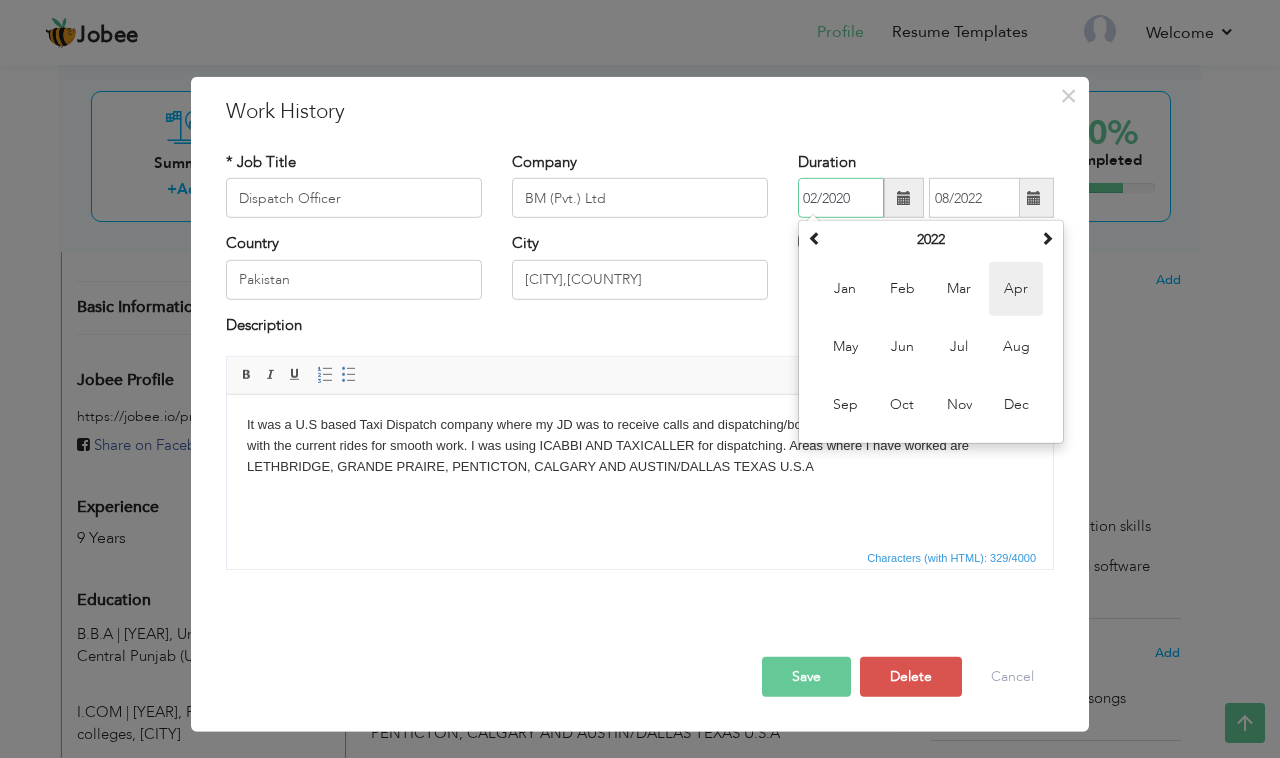 click on "Apr" at bounding box center [1016, 289] 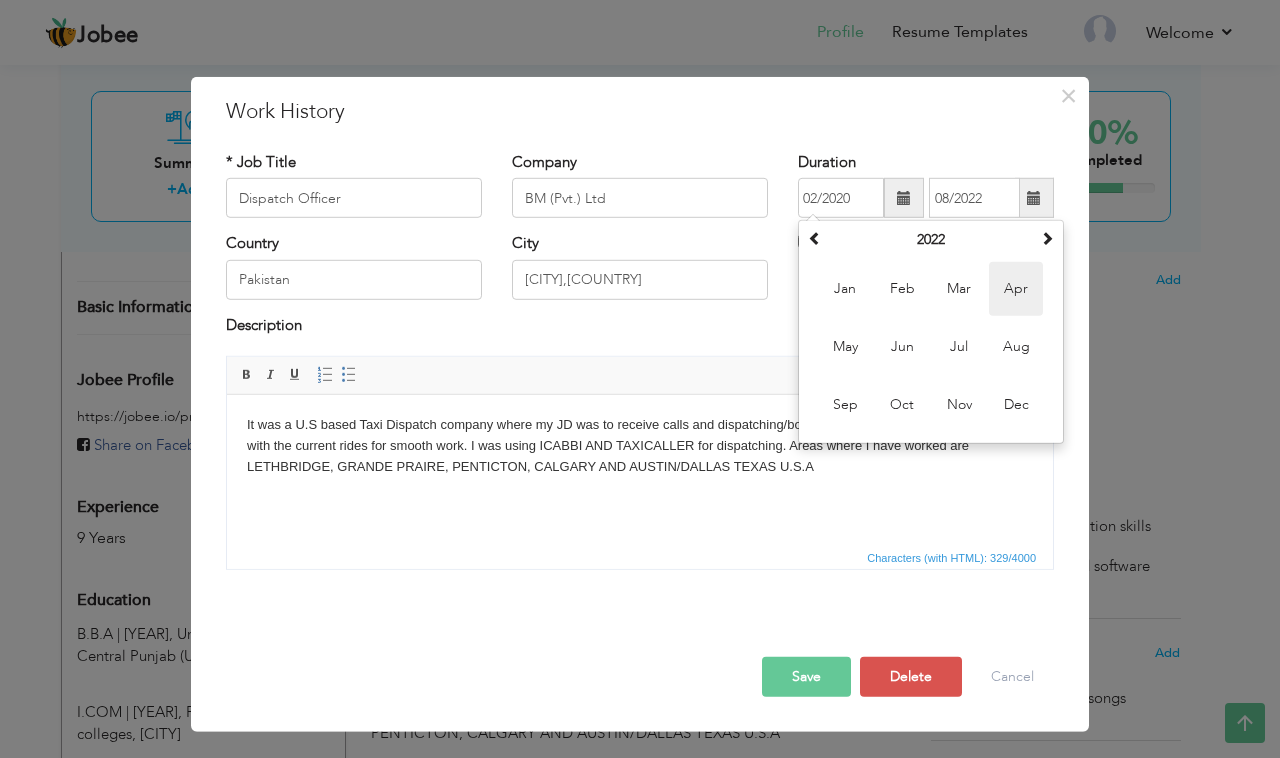 type on "[MONTH]/[YEAR]" 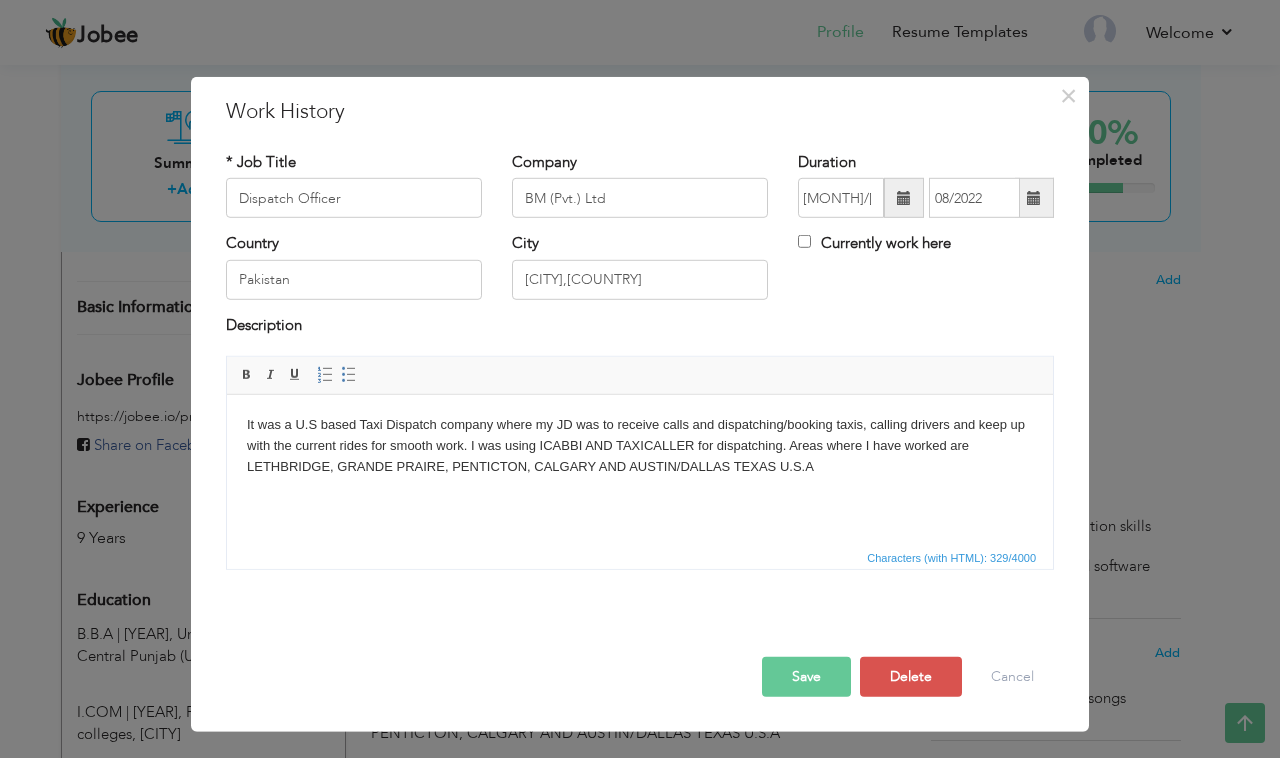 click at bounding box center [1034, 198] 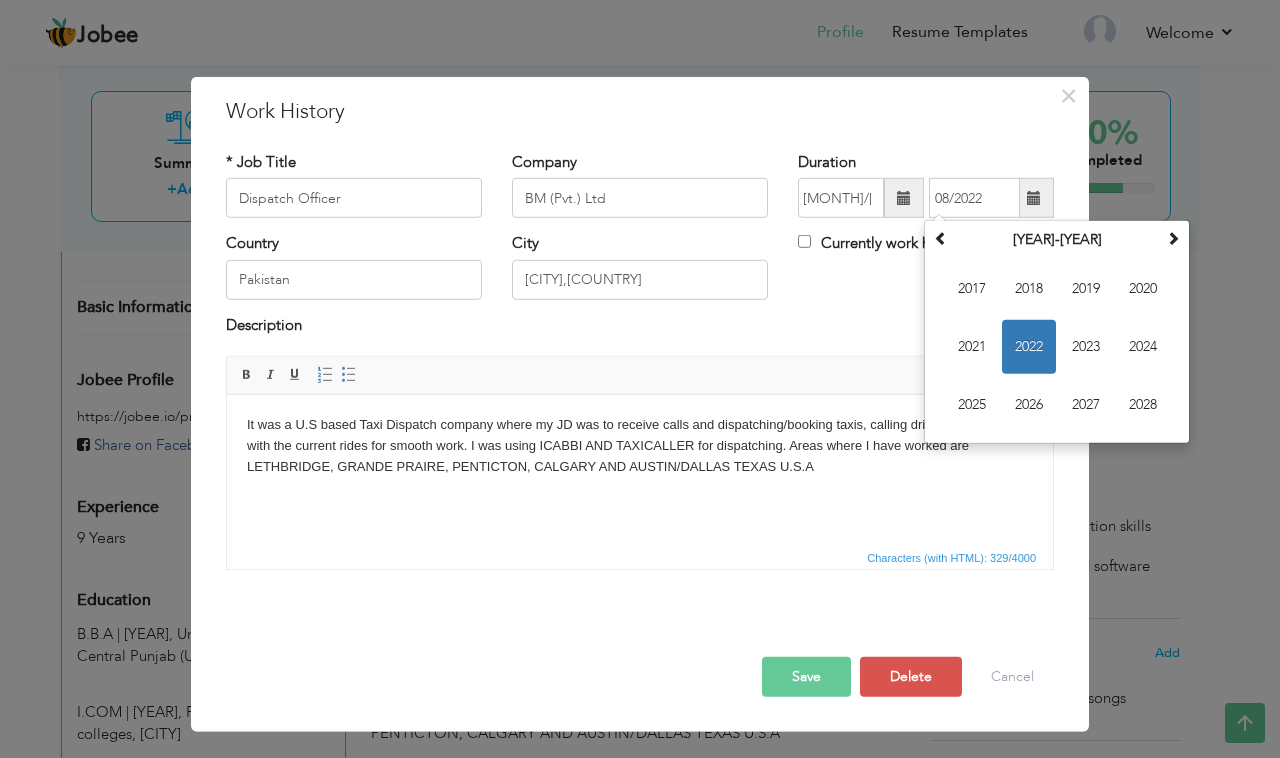 click on "Duration
[MONTH]/[YEAR] [MONTH]/[YEAR] [MONTH] [YEAR] Su Mo Tu We Th Fr Sa 31 1 2 3 4" at bounding box center [640, 368] 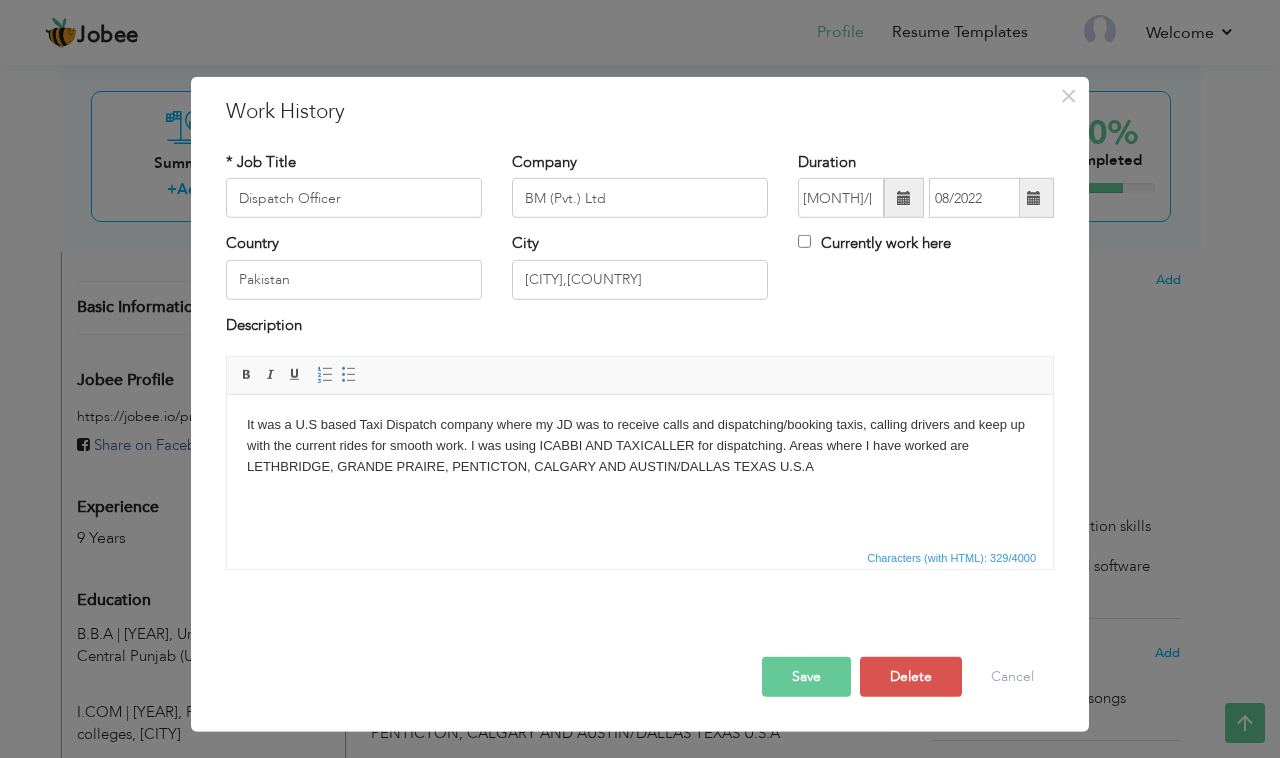 click on "Save" at bounding box center [806, 677] 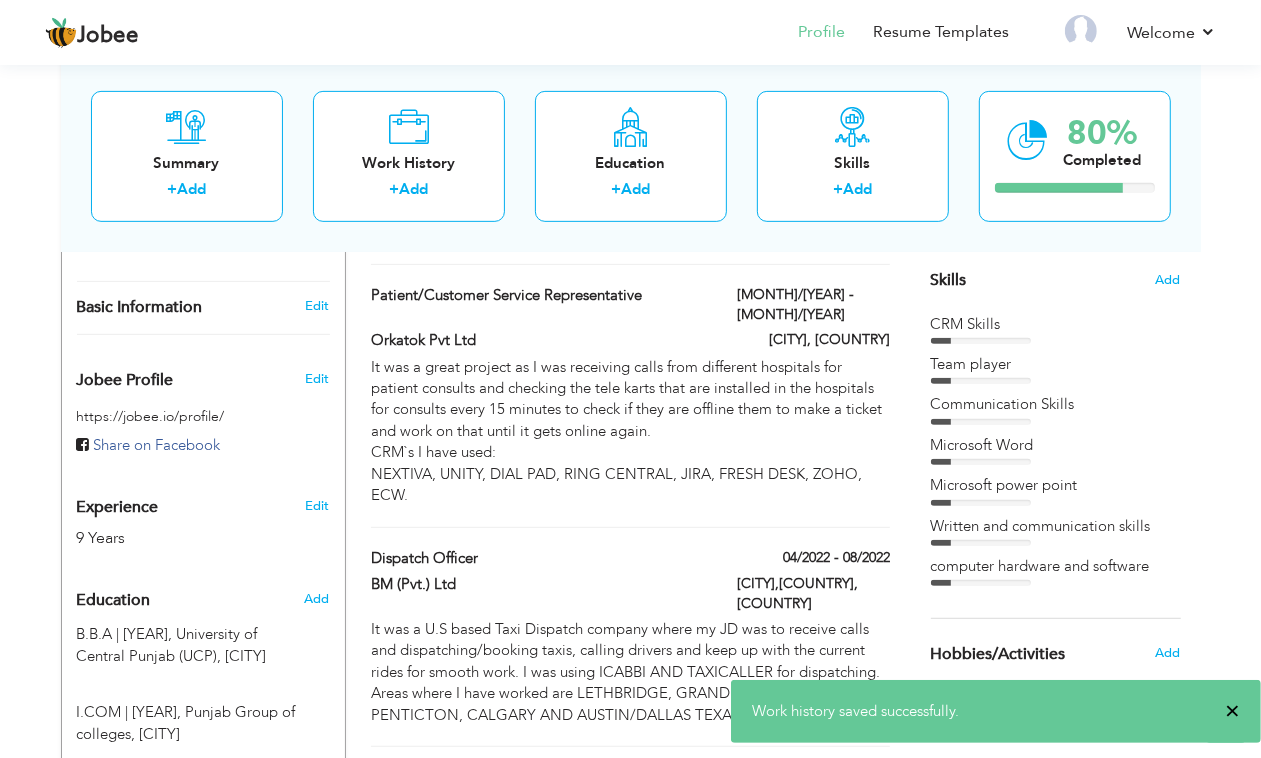 click on "×" at bounding box center [1232, 711] 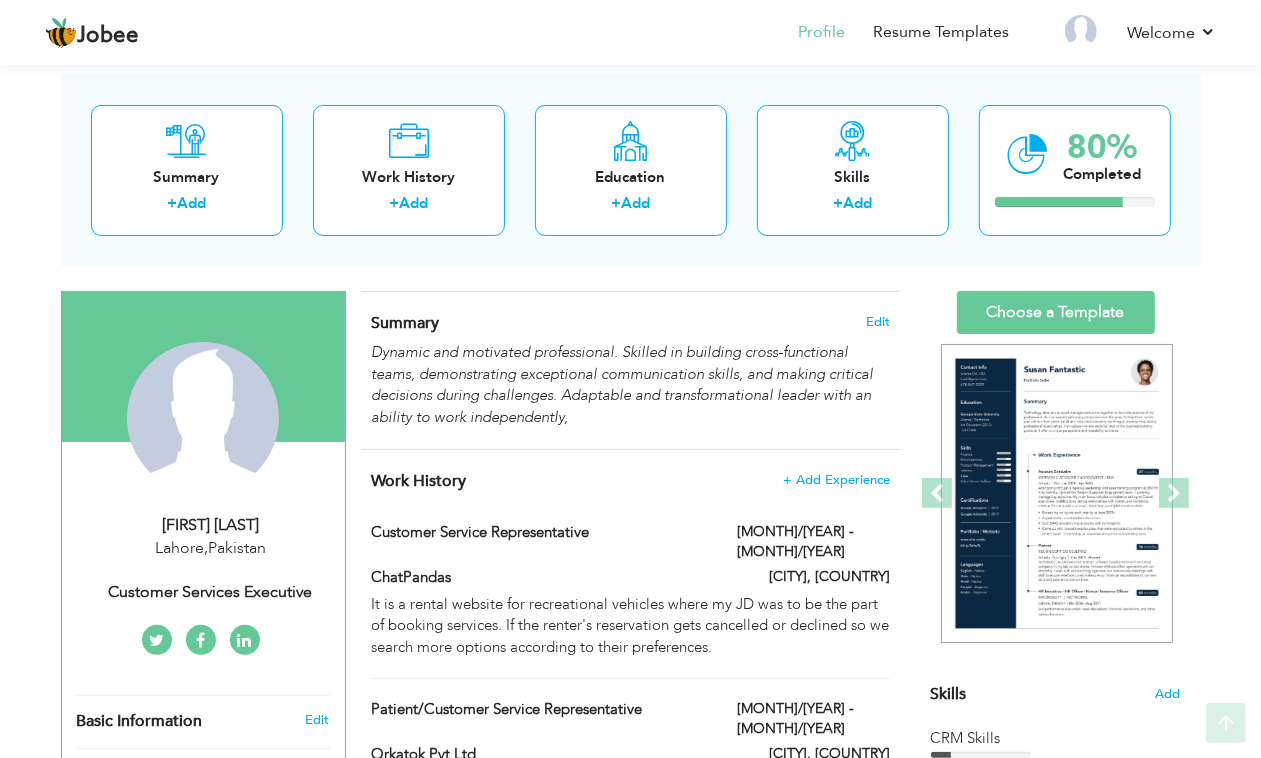 scroll, scrollTop: 125, scrollLeft: 0, axis: vertical 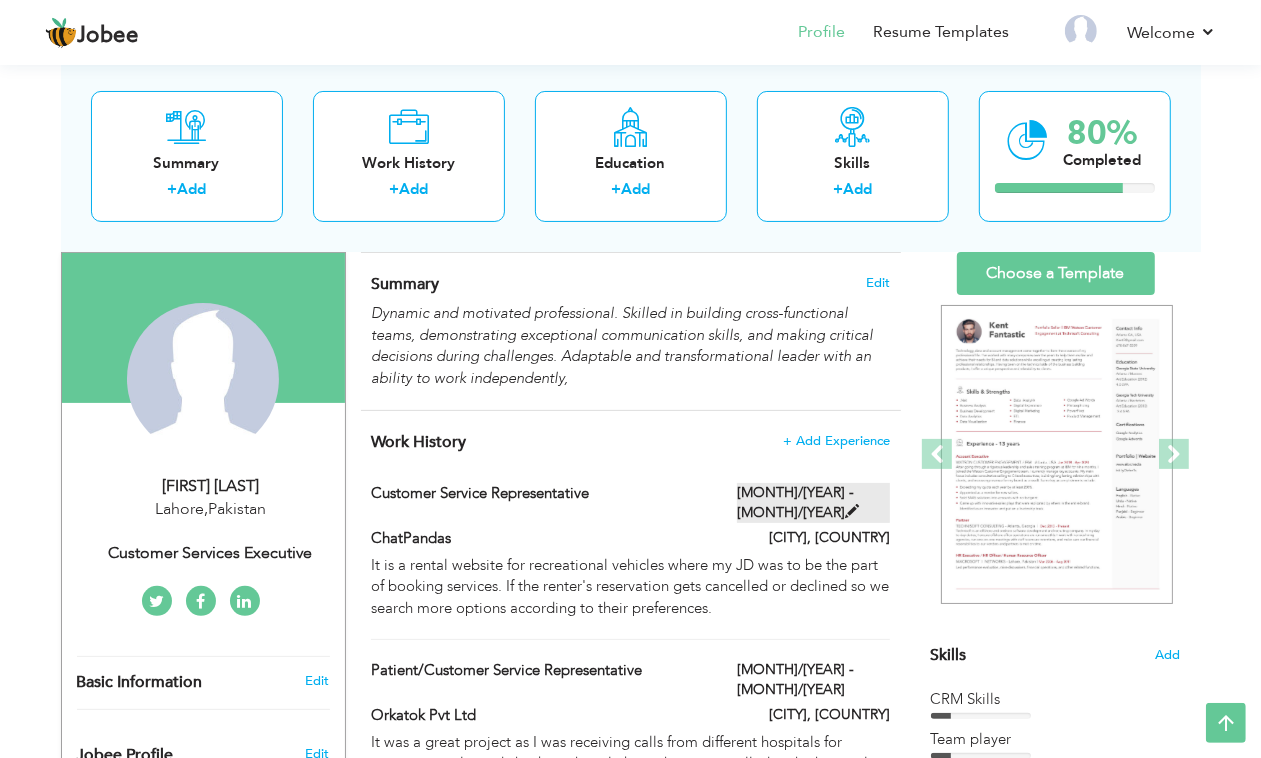 click on "[MONTH]/[YEAR] - [MONTH]/[YEAR]" at bounding box center [813, 503] 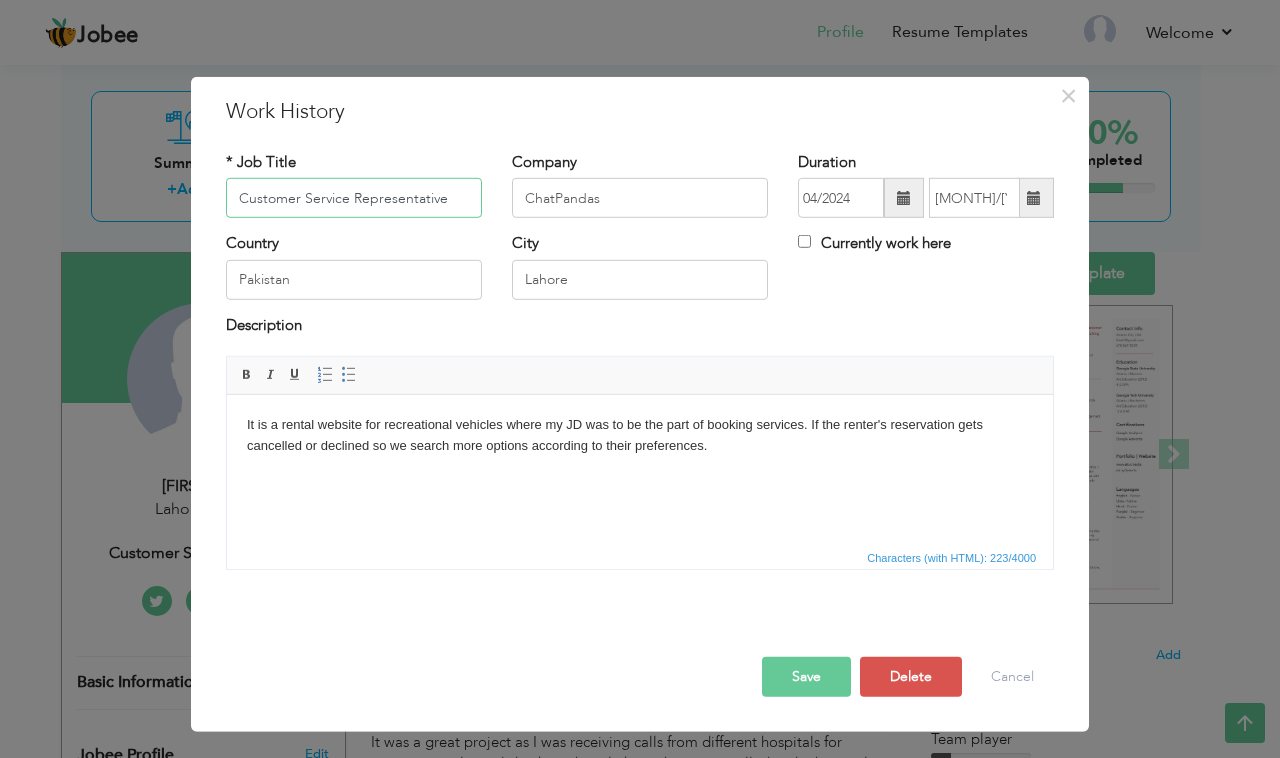 click on "Customer Service Representative" at bounding box center (354, 198) 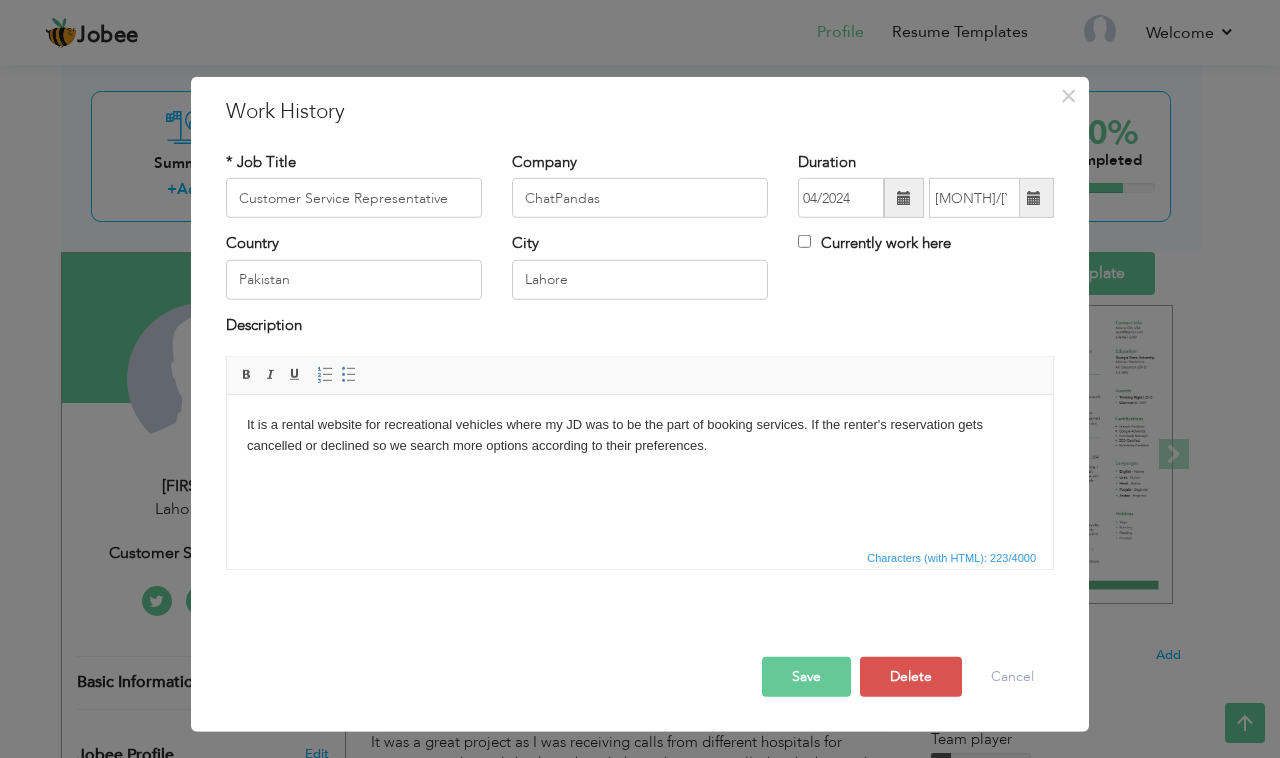click at bounding box center (1034, 198) 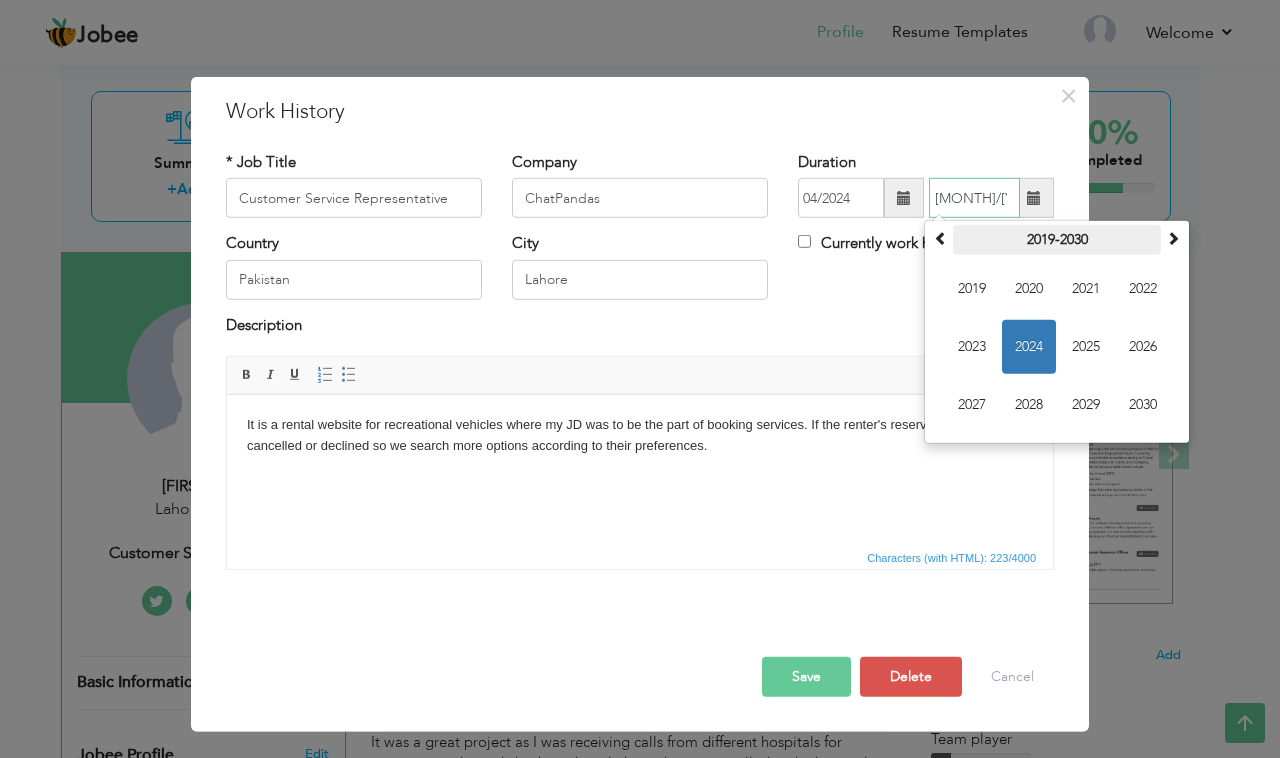 click on "2019-2030" at bounding box center [1057, 240] 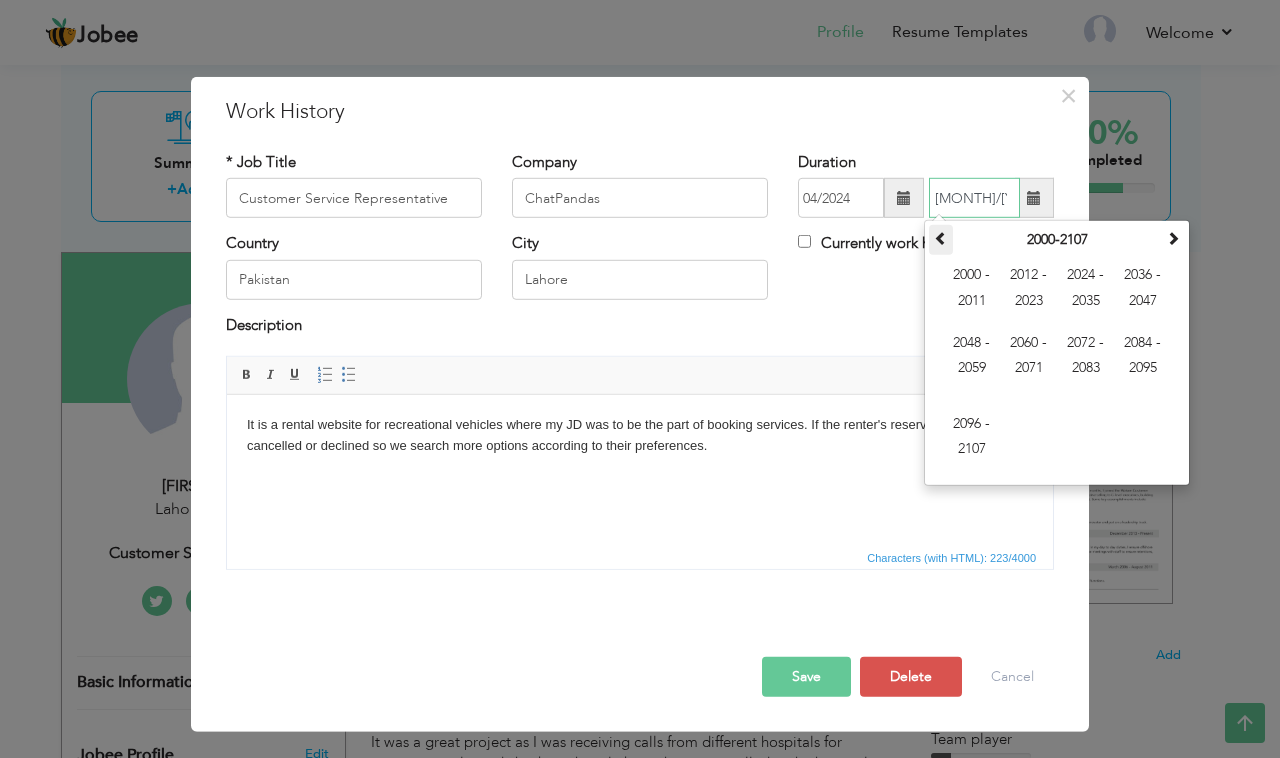 click at bounding box center (941, 238) 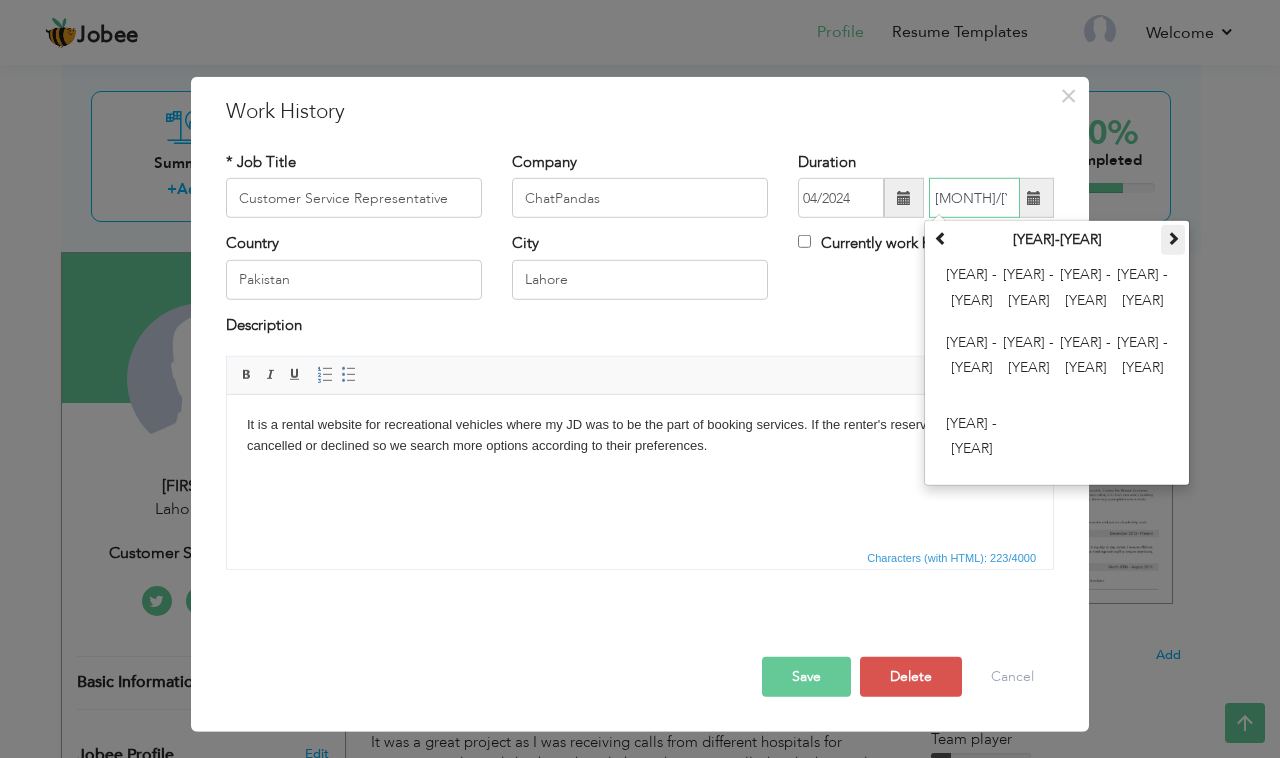 click at bounding box center (1173, 238) 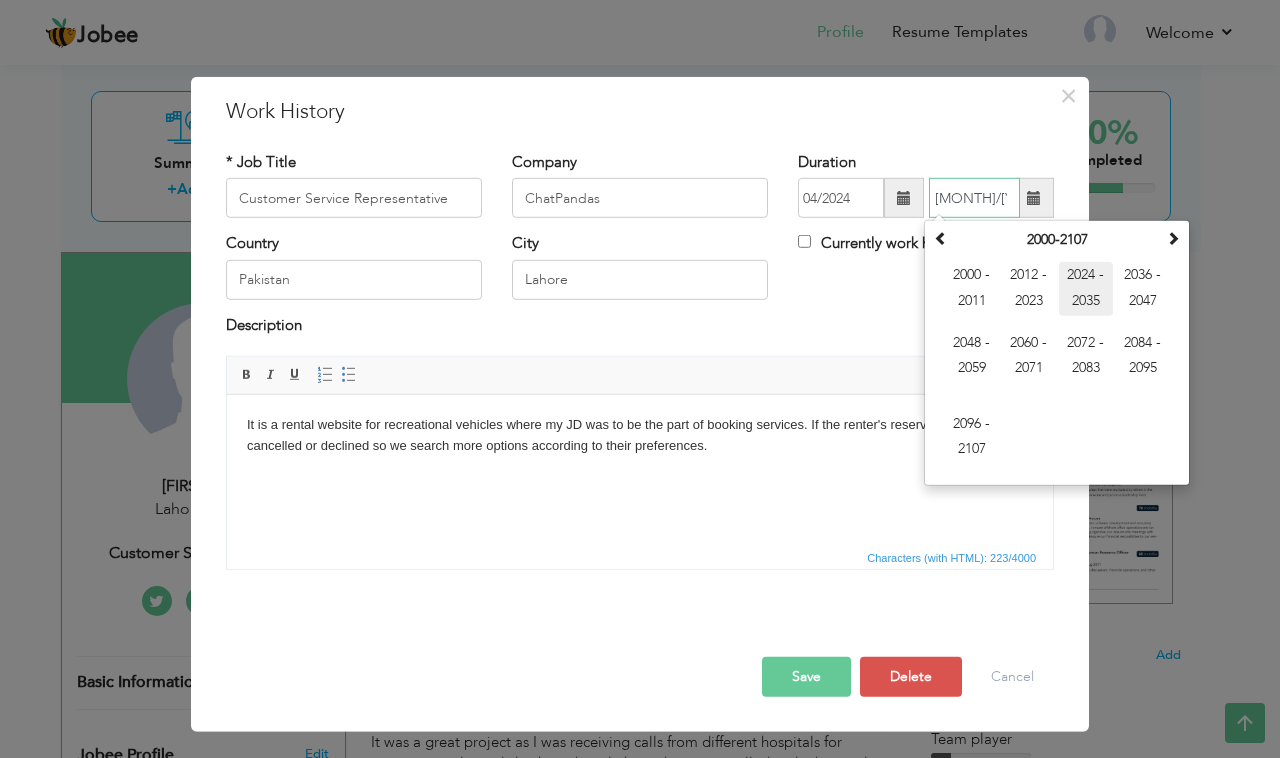 click on "2024 - 2035" at bounding box center [1086, 289] 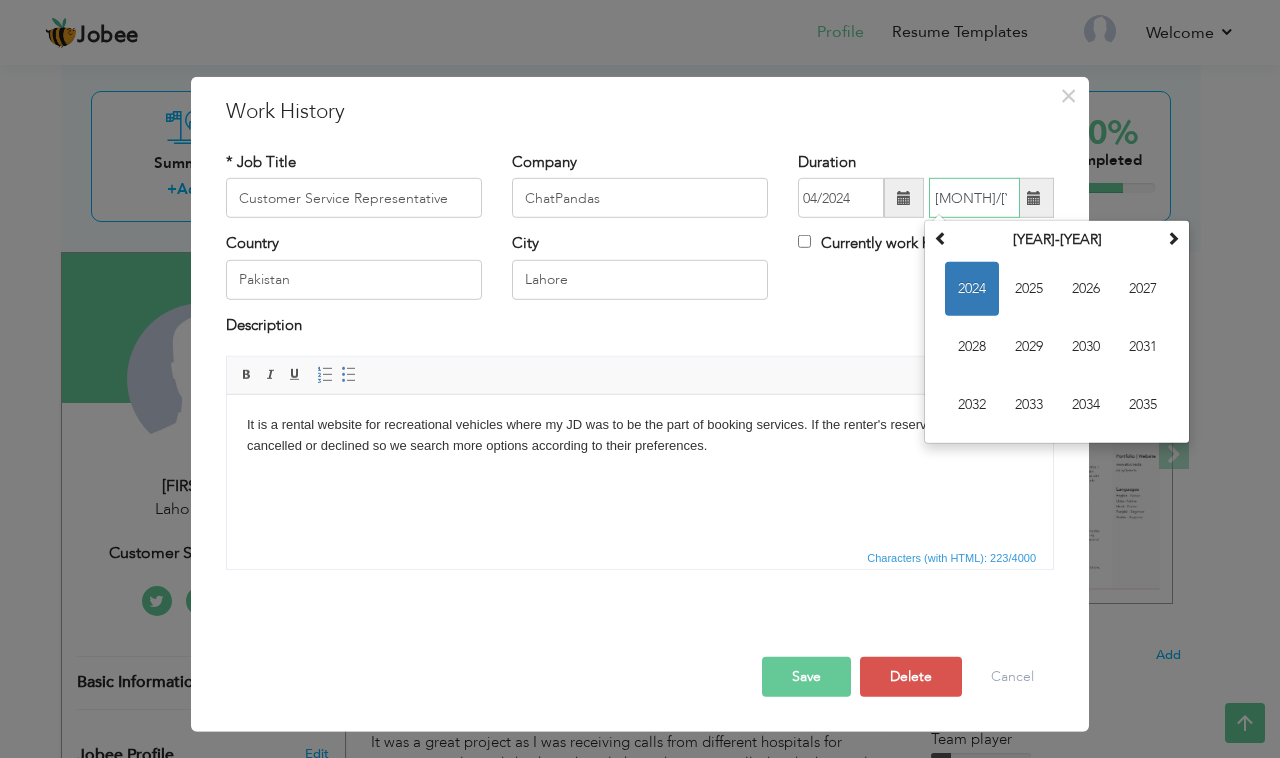 click on "[MONTH]/[YEAR]" at bounding box center [974, 198] 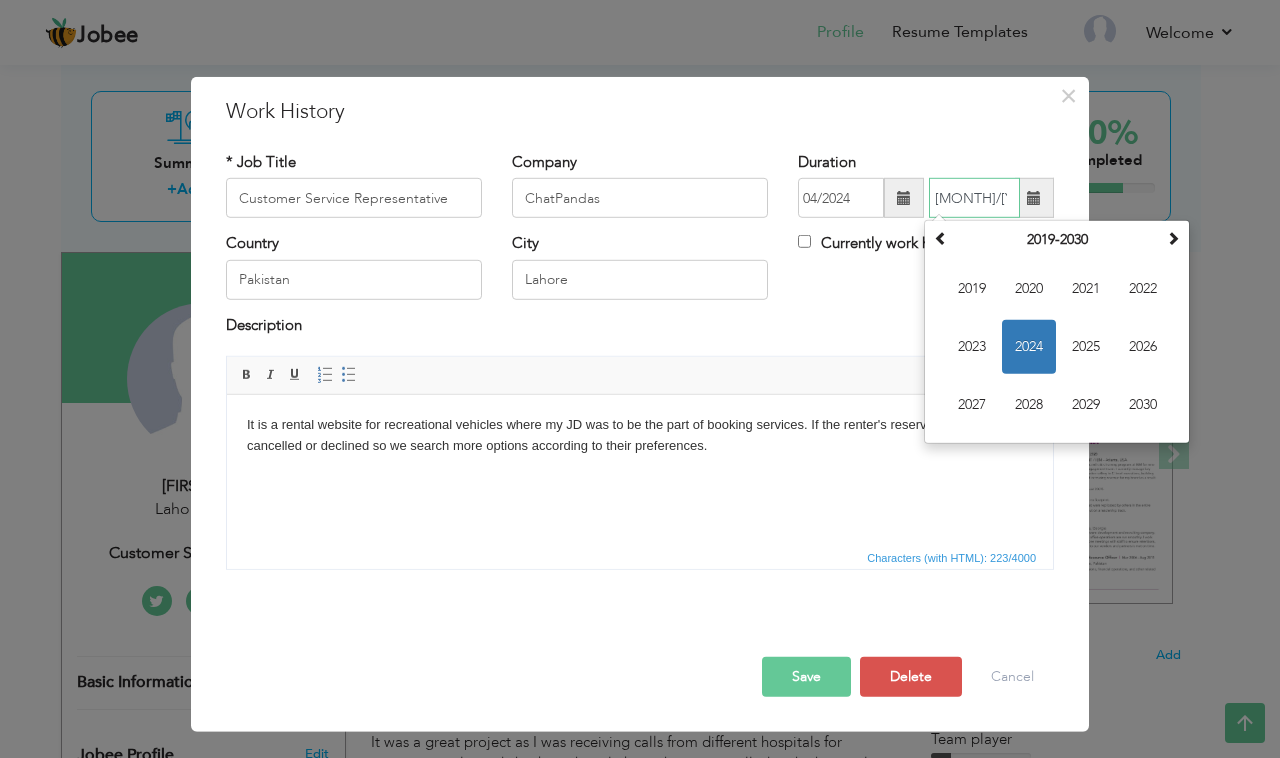 click on "[MONTH]/[YEAR]" at bounding box center [974, 198] 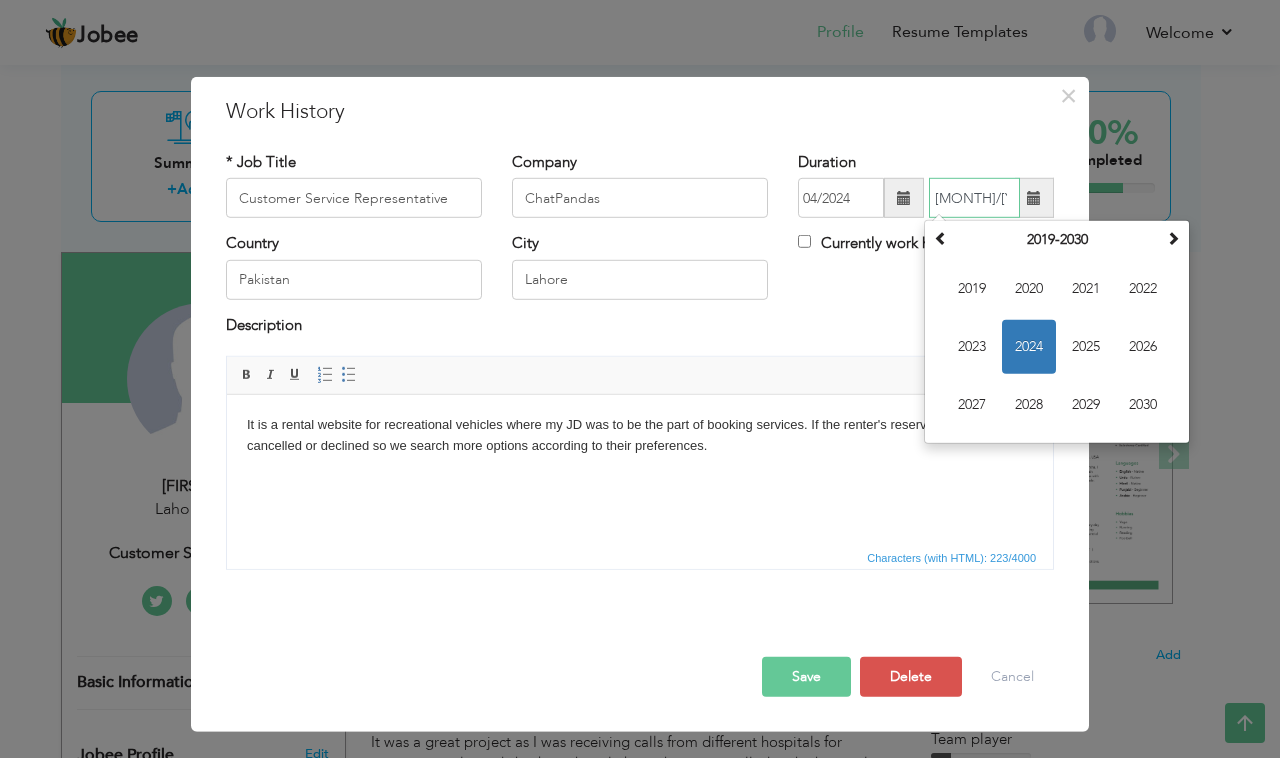 click on "[MONTH]/[YEAR]" at bounding box center [974, 198] 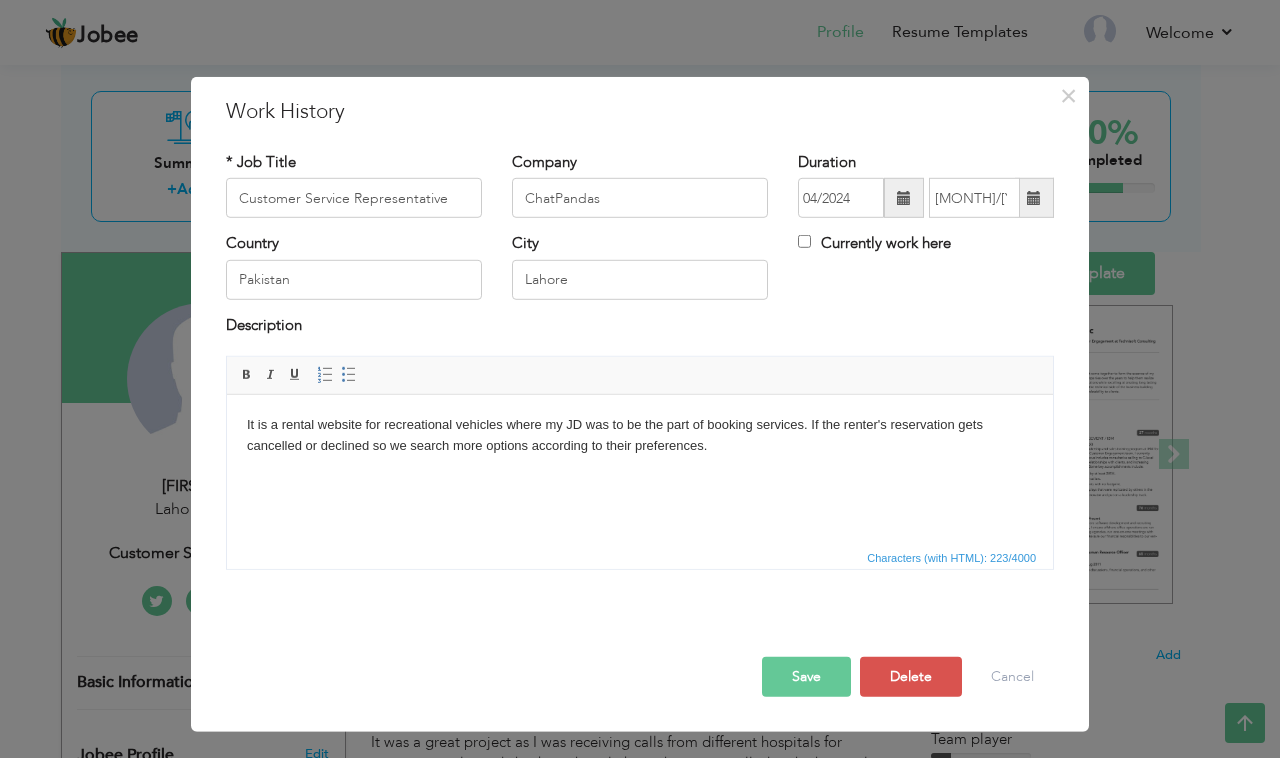 click on "Description" at bounding box center (640, 328) 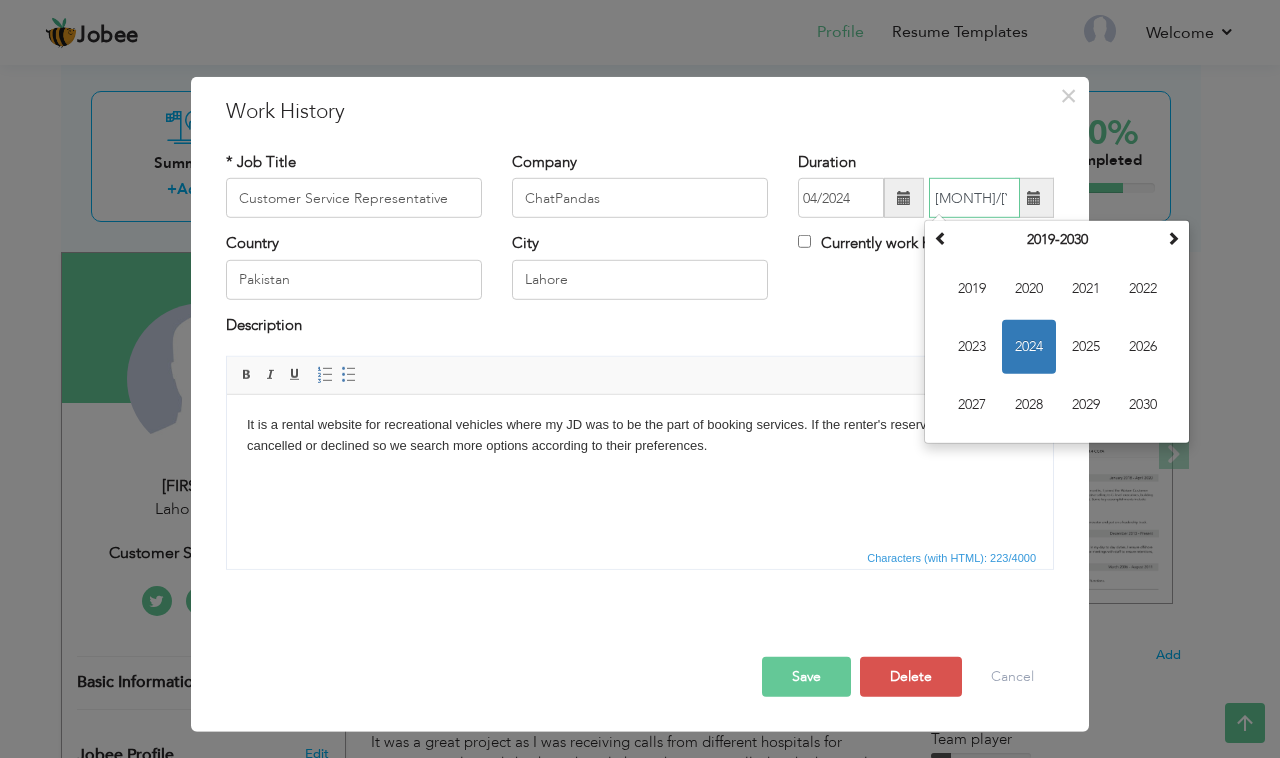 click on "[MONTH]/[YEAR]" at bounding box center [974, 198] 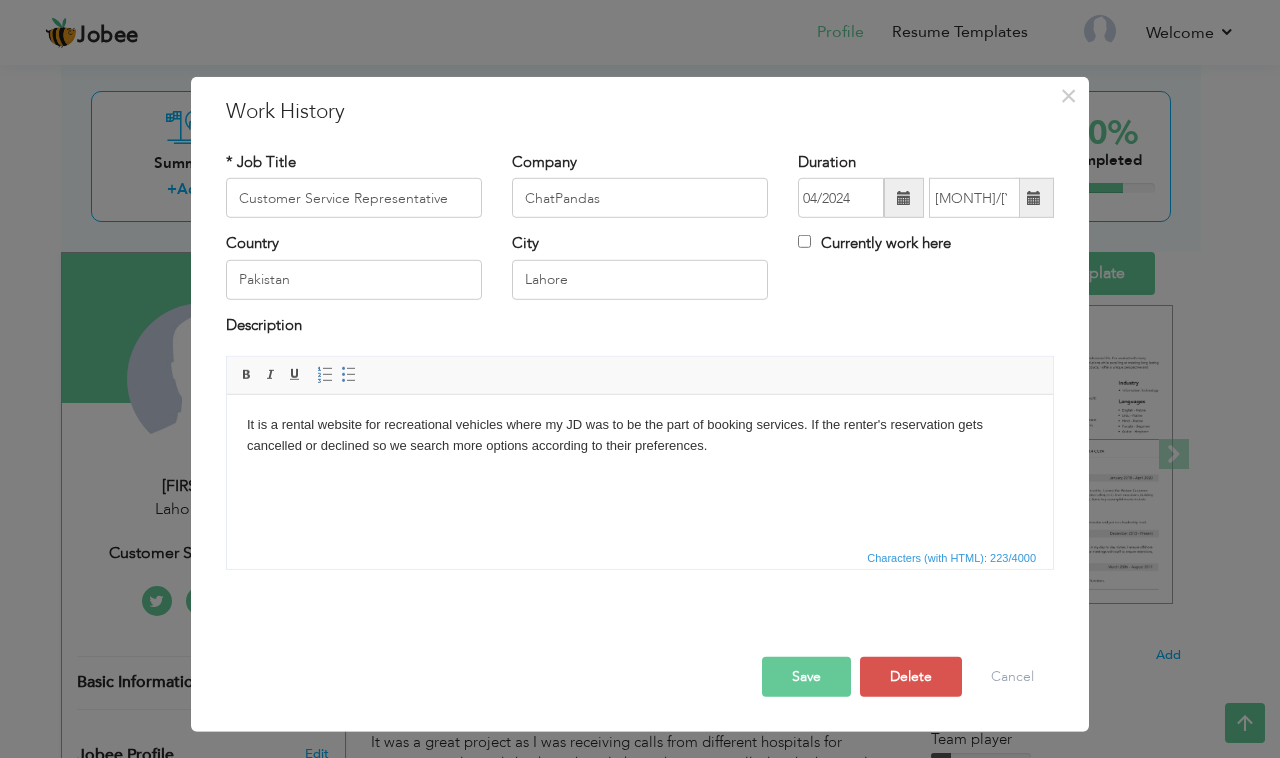 click on "Country
[COUNTRY]
City
[CITY]
Currently work here" at bounding box center [640, 273] 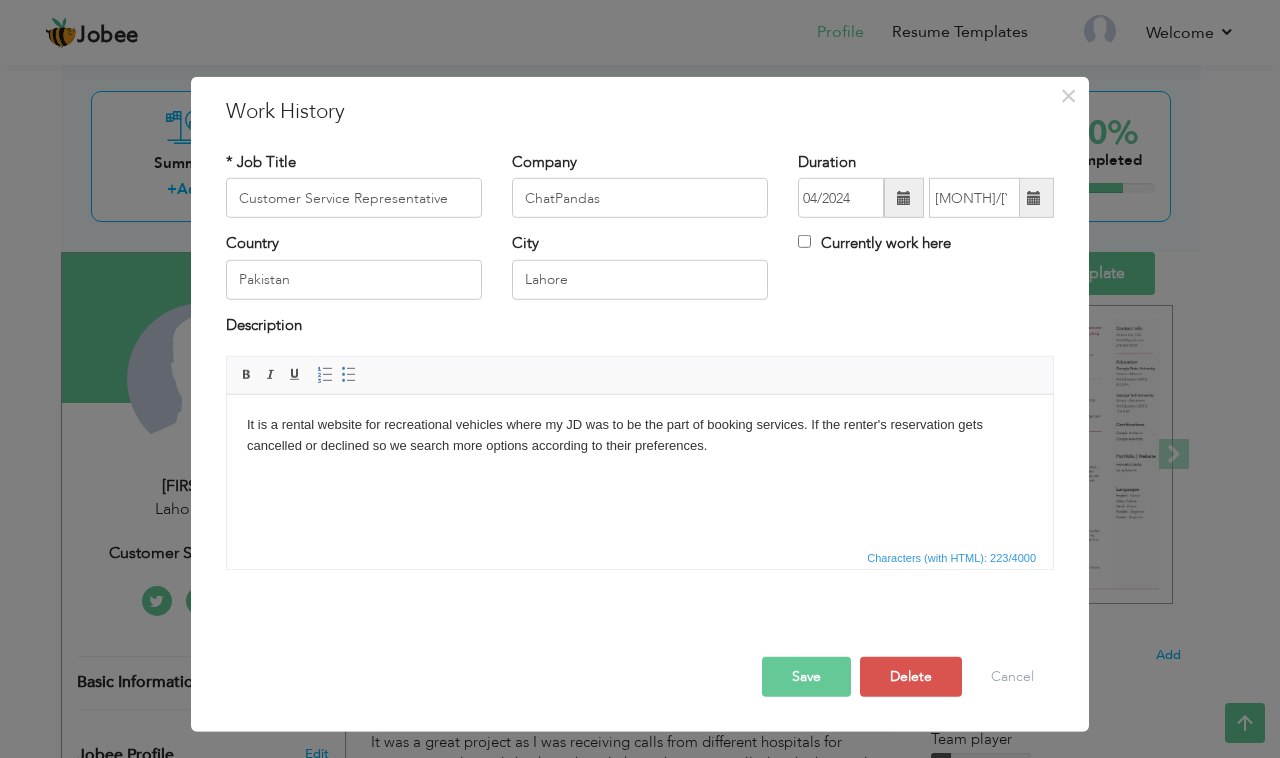 click on "Save" at bounding box center [806, 677] 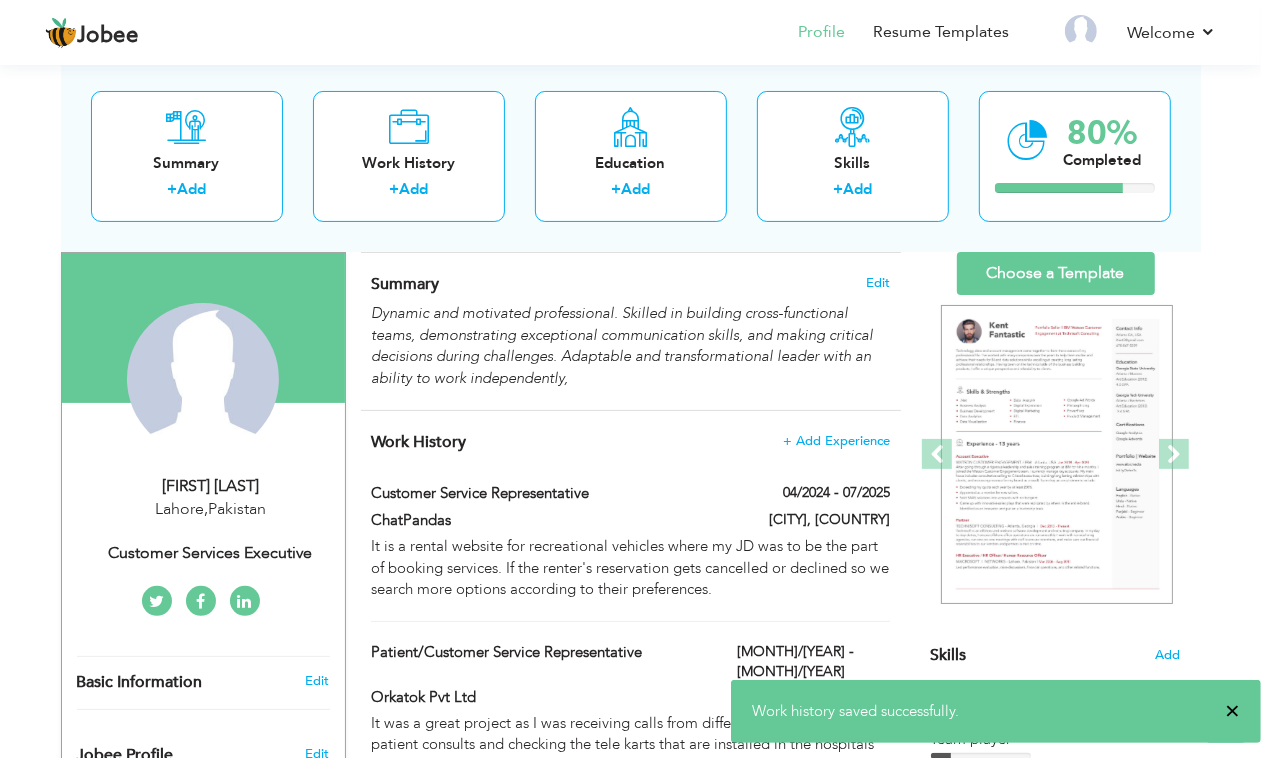 click on "×" at bounding box center [1232, 711] 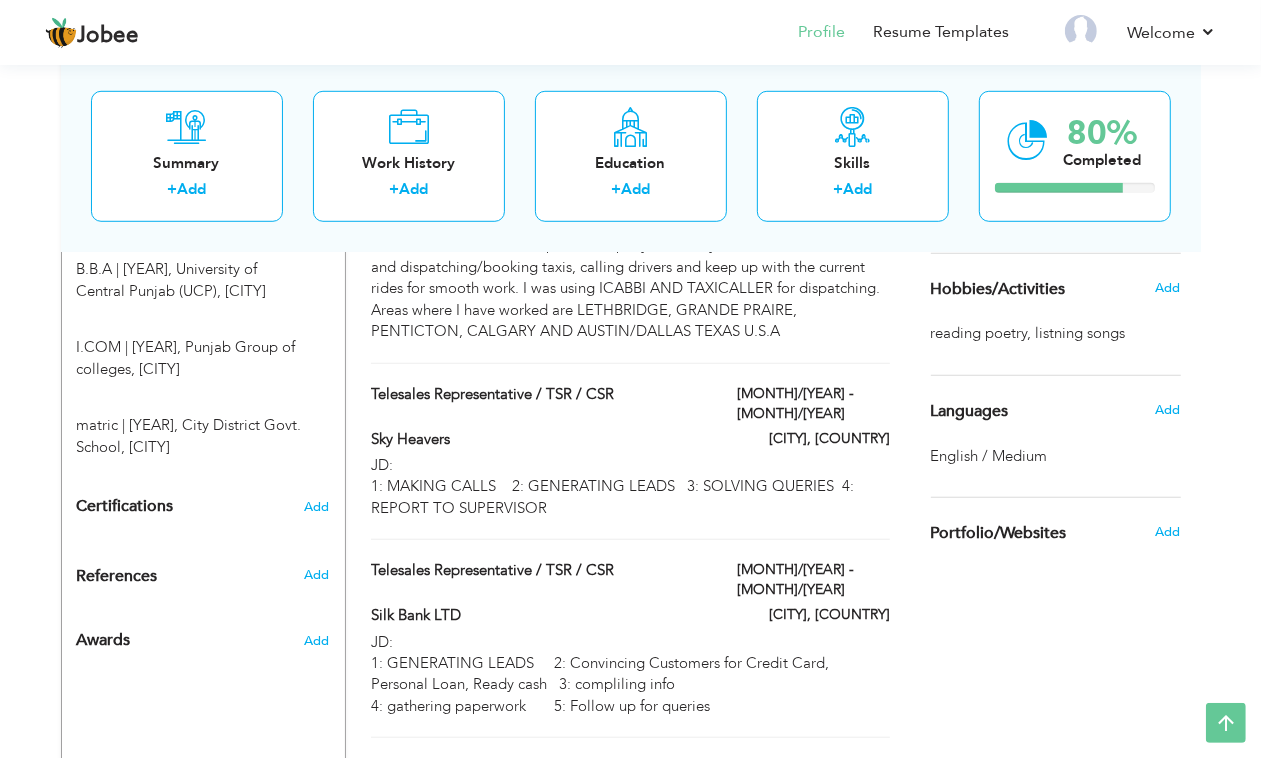 scroll, scrollTop: 875, scrollLeft: 0, axis: vertical 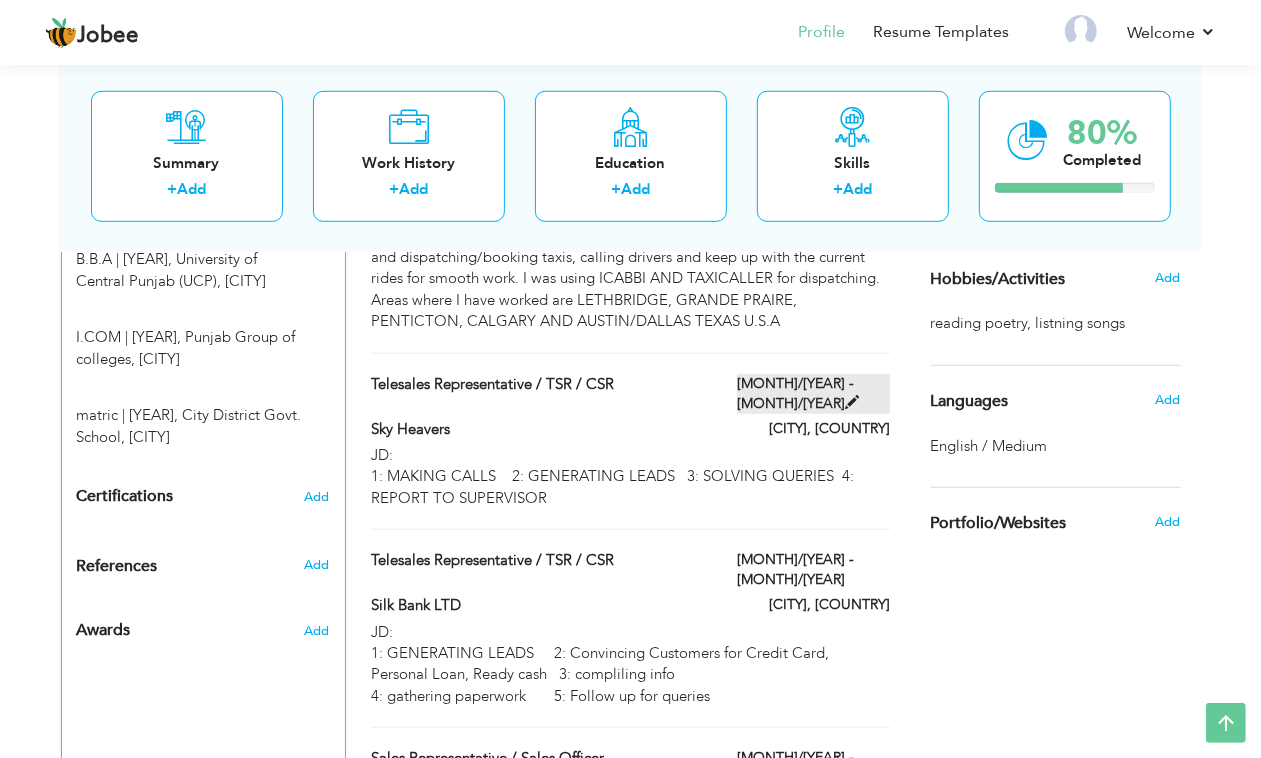 click on "[MONTH]/[YEAR] - [MONTH]/[YEAR]" at bounding box center [813, 394] 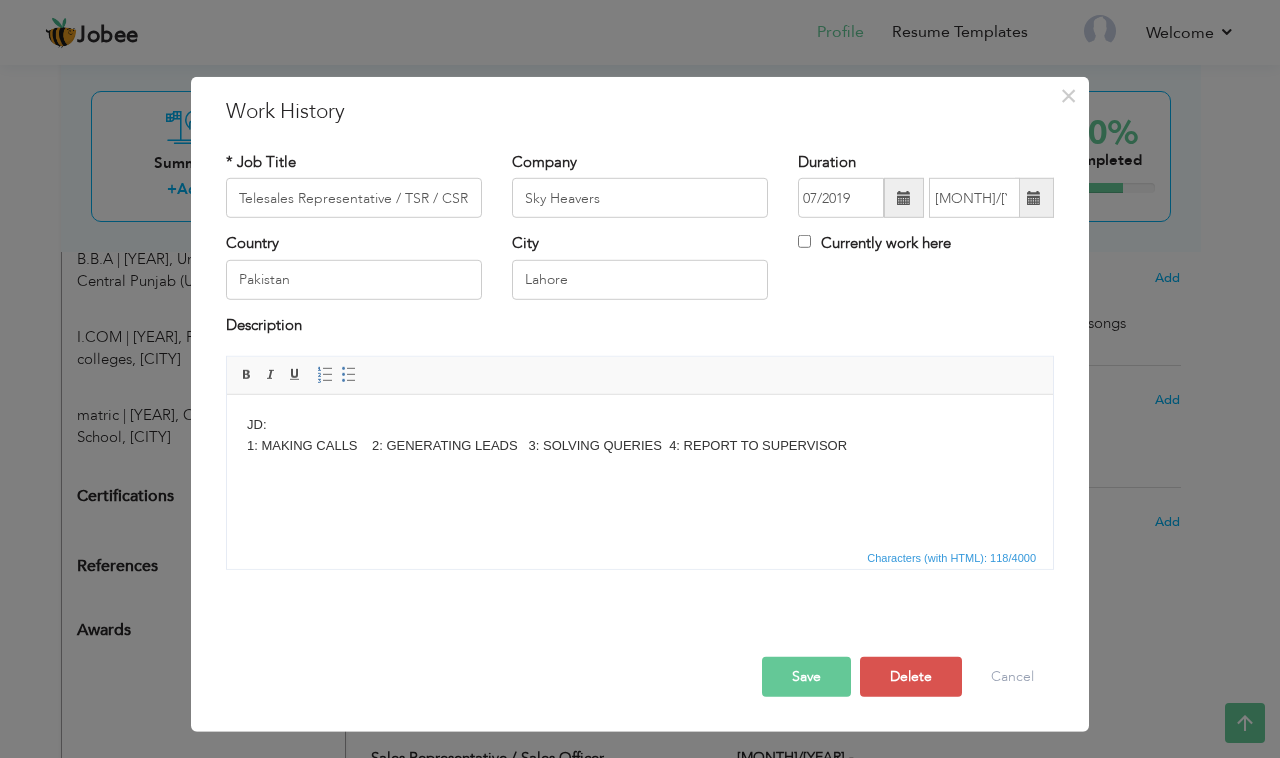 click at bounding box center (904, 198) 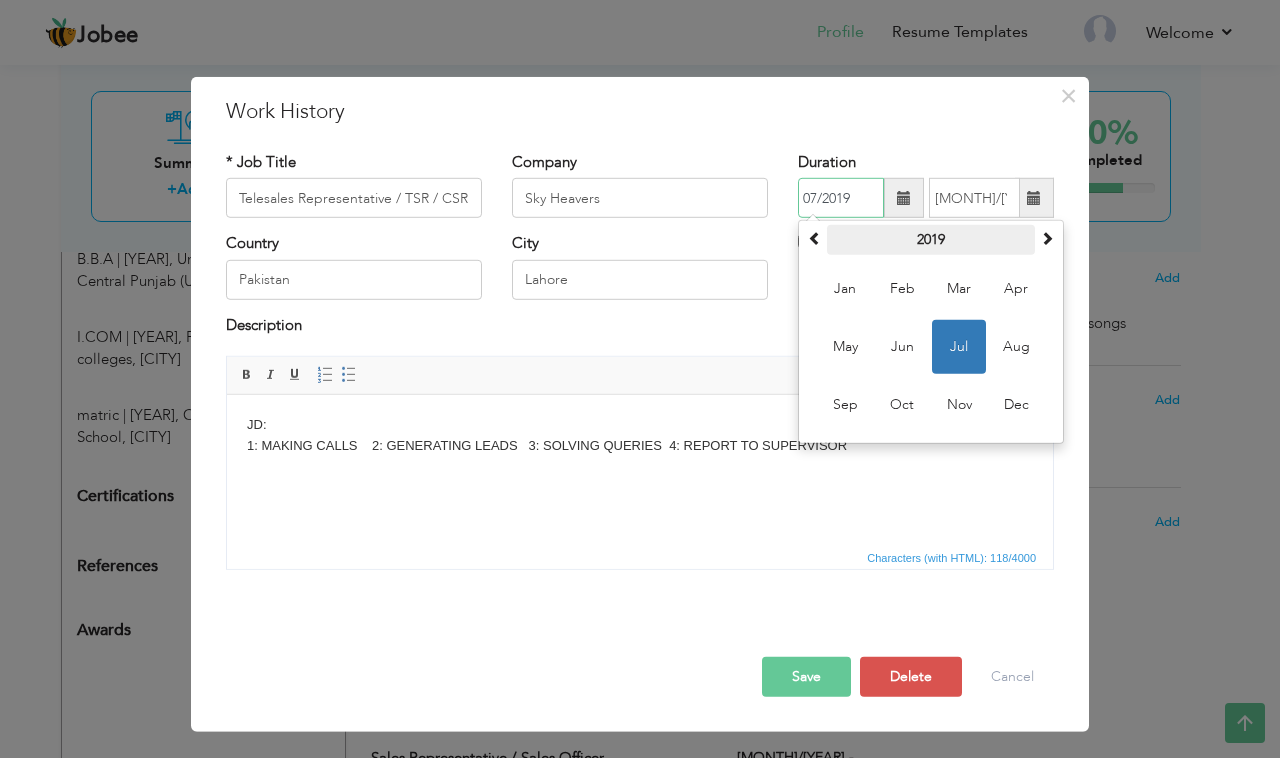 click on "2019" at bounding box center (931, 240) 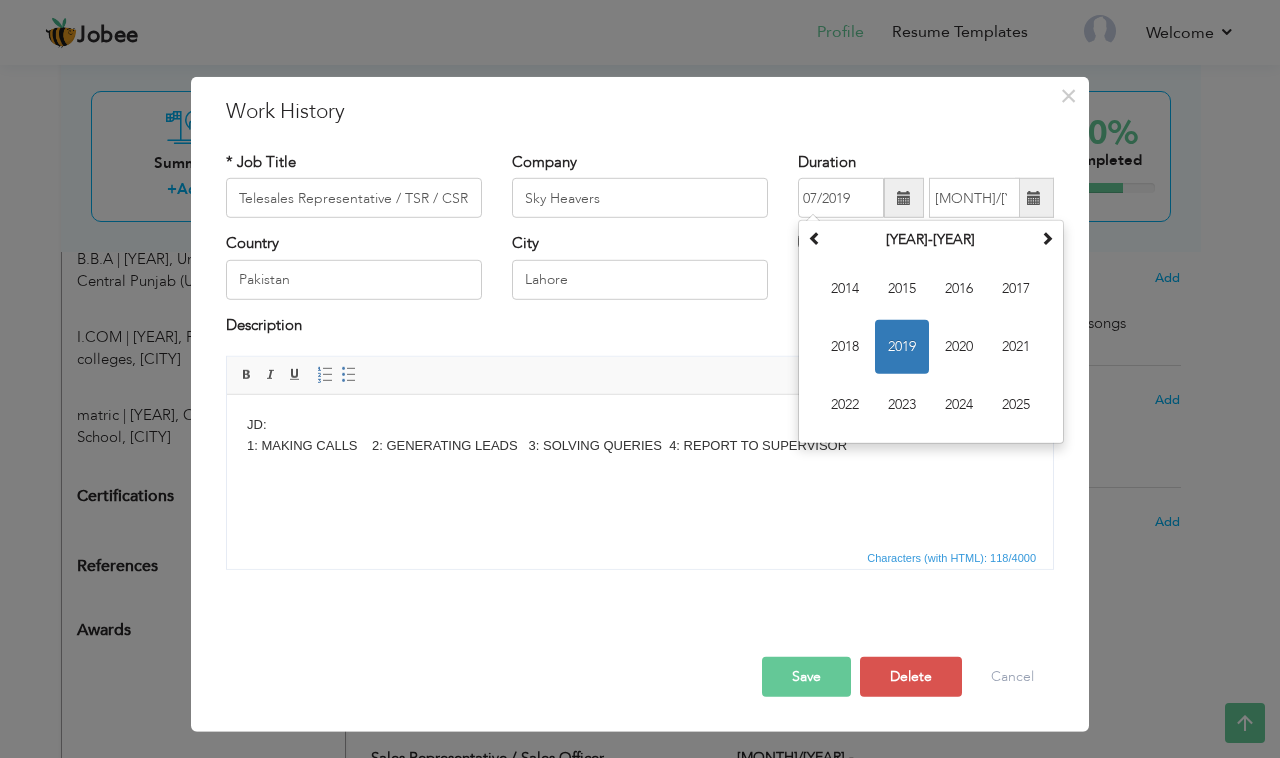 click on "JD: 1: MAKING CALLS    2: GENERATING LEADS   3: SOLVING QUERIES  4: REPORT TO SUPERVISOR" at bounding box center (640, 436) 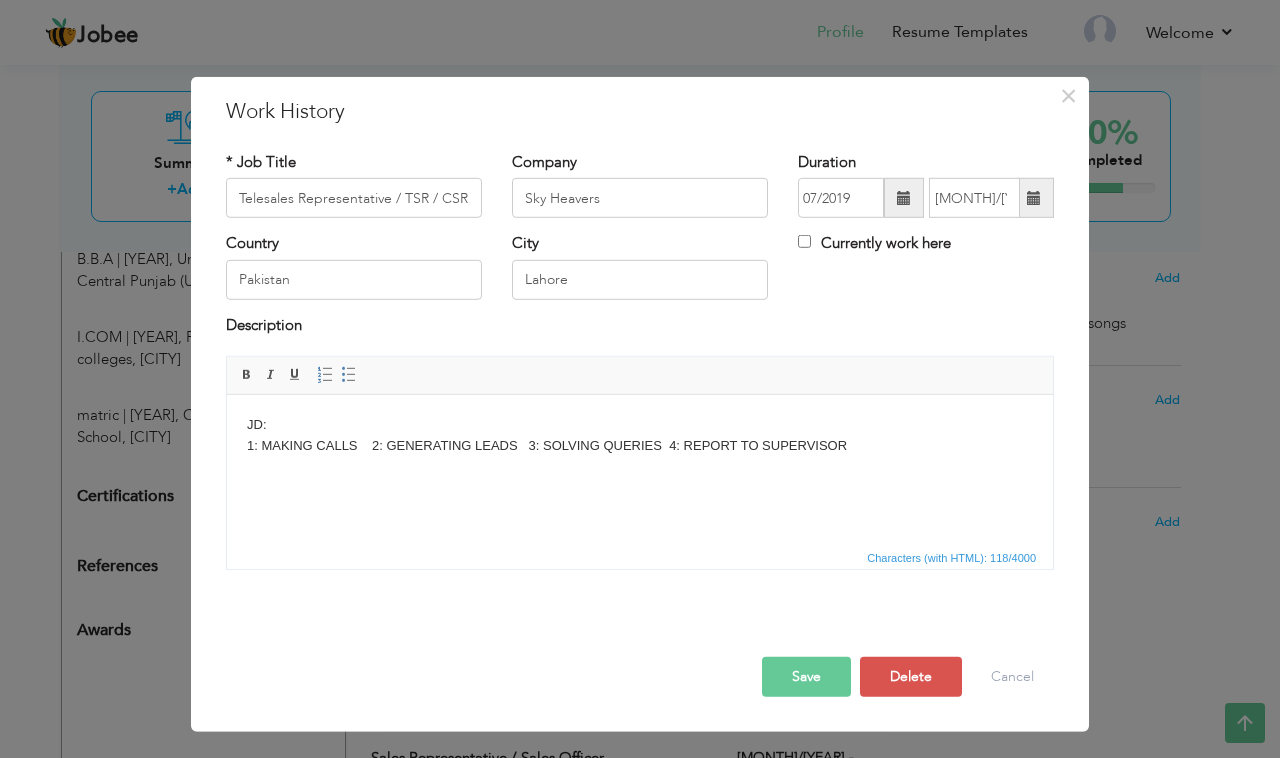 click at bounding box center (904, 198) 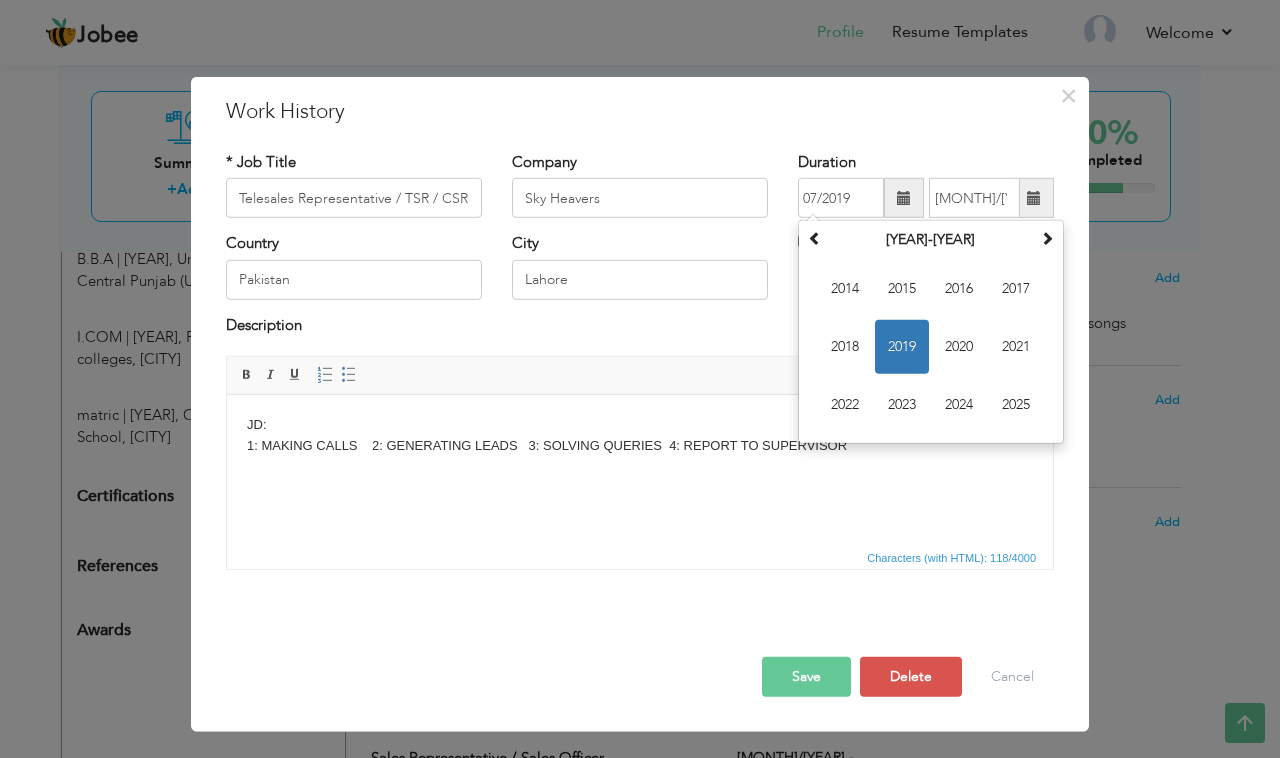 click on "JD: 1: MAKING CALLS    2: GENERATING LEADS   3: SOLVING QUERIES  4: REPORT TO SUPERVISOR" at bounding box center (640, 436) 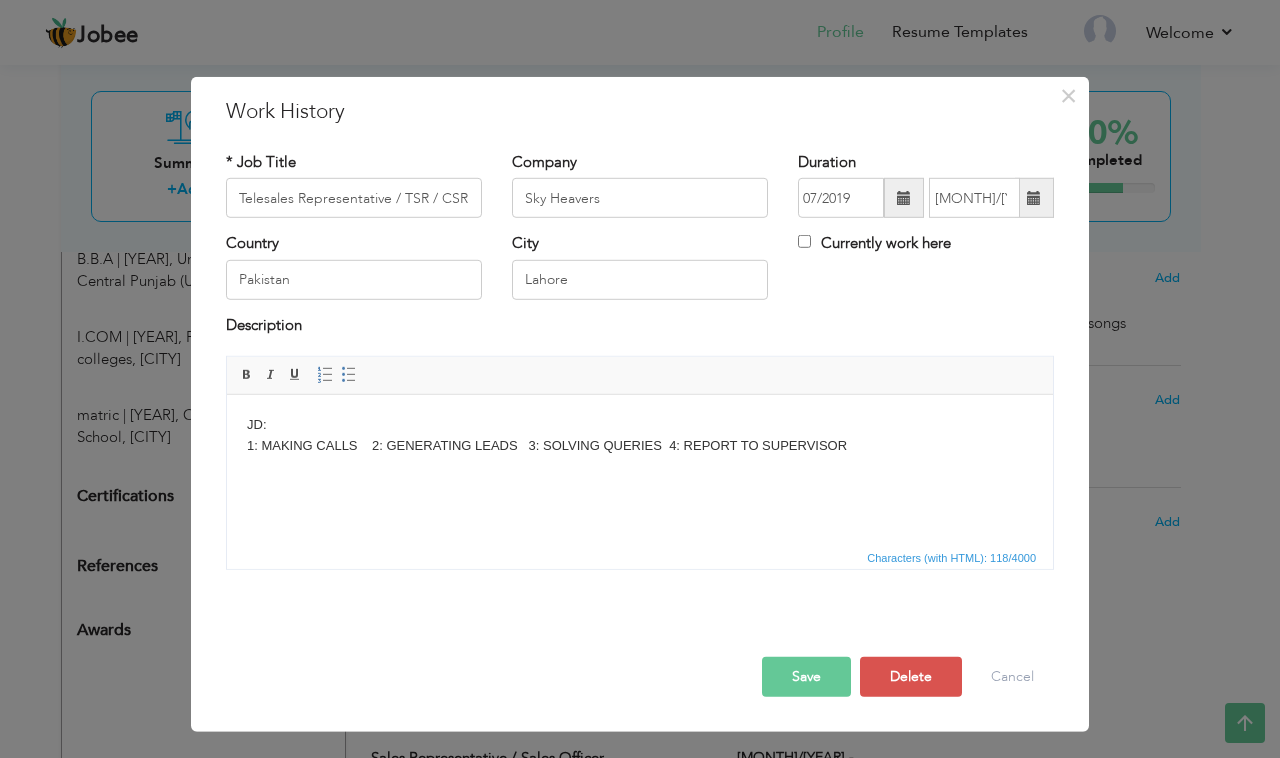 click at bounding box center (1034, 198) 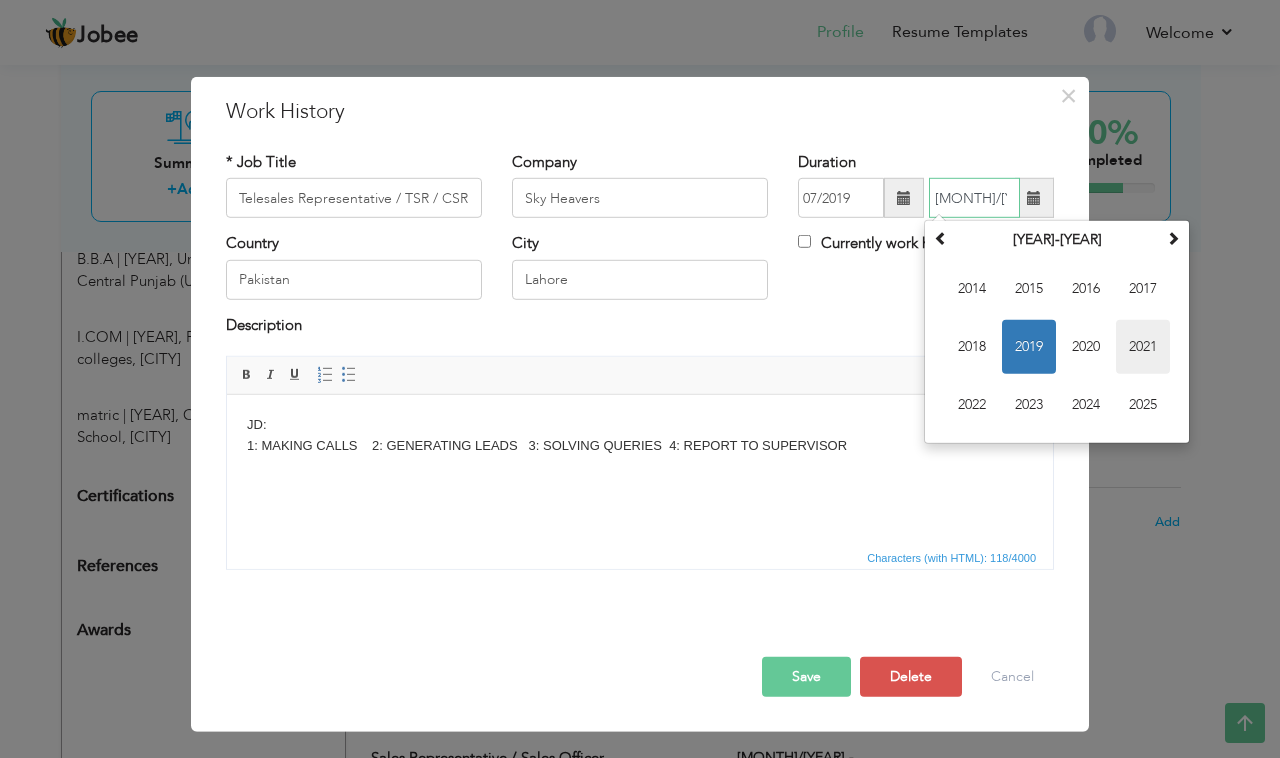 click on "2021" at bounding box center (1143, 347) 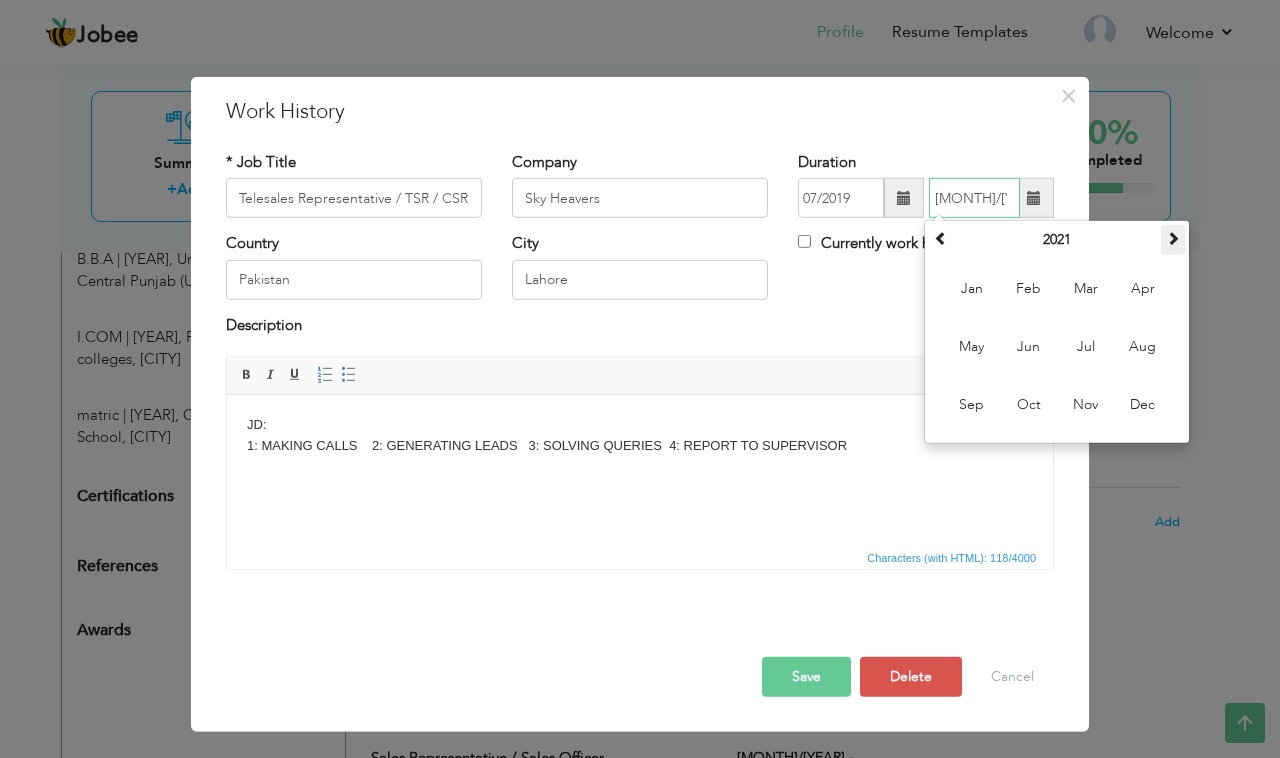 click at bounding box center (1173, 238) 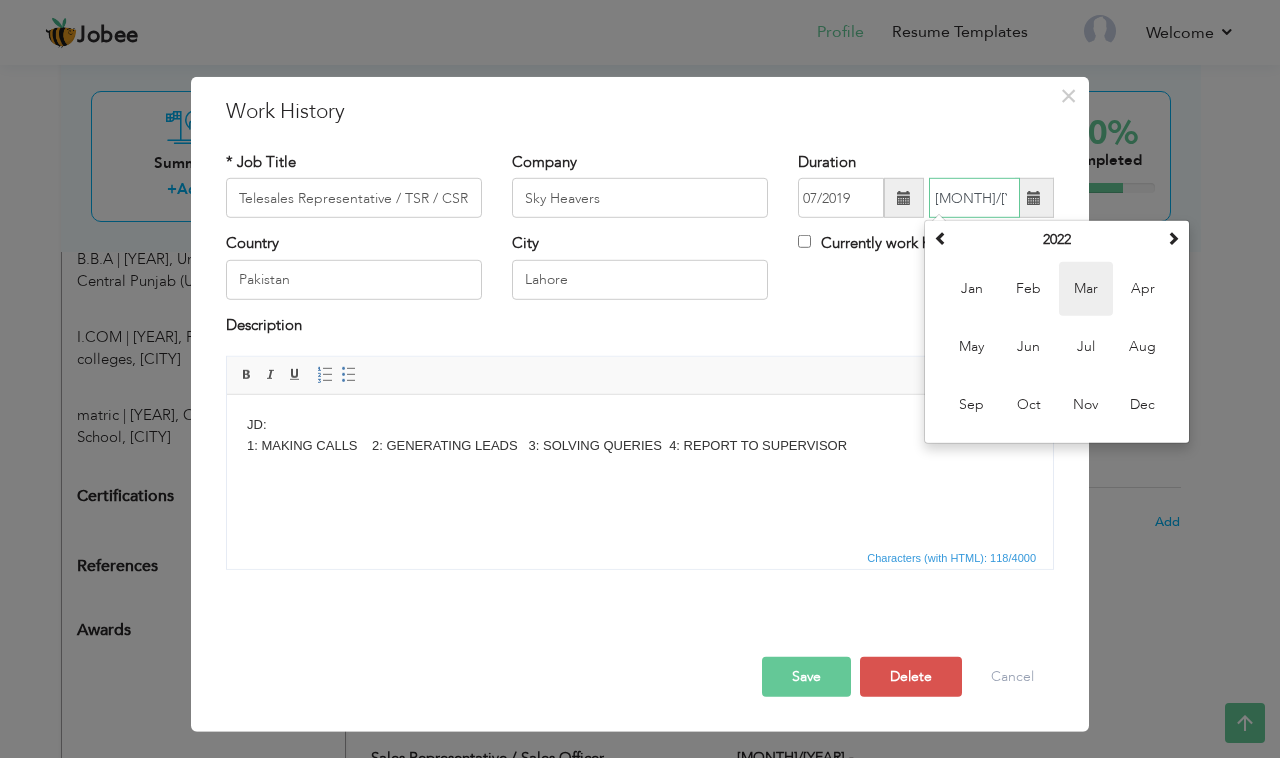 click on "Mar" at bounding box center (1086, 289) 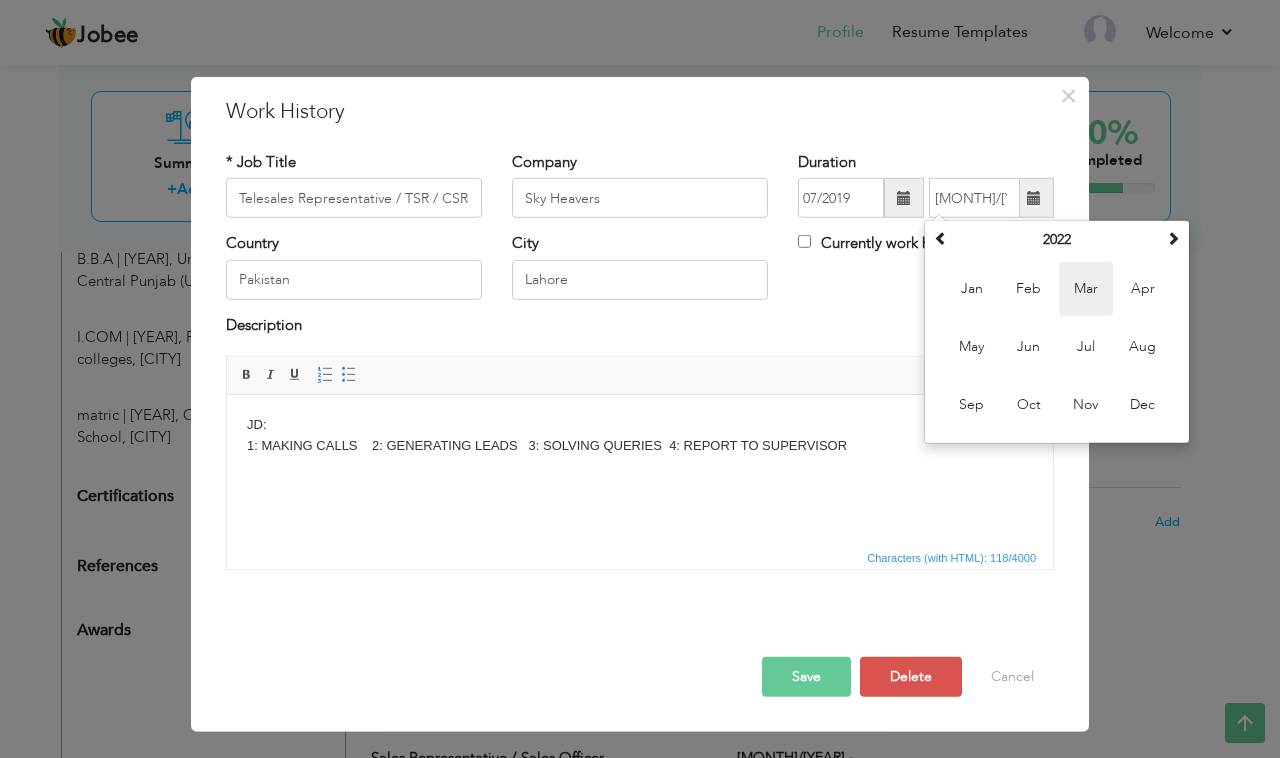 type on "[MONTH]/[YEAR]" 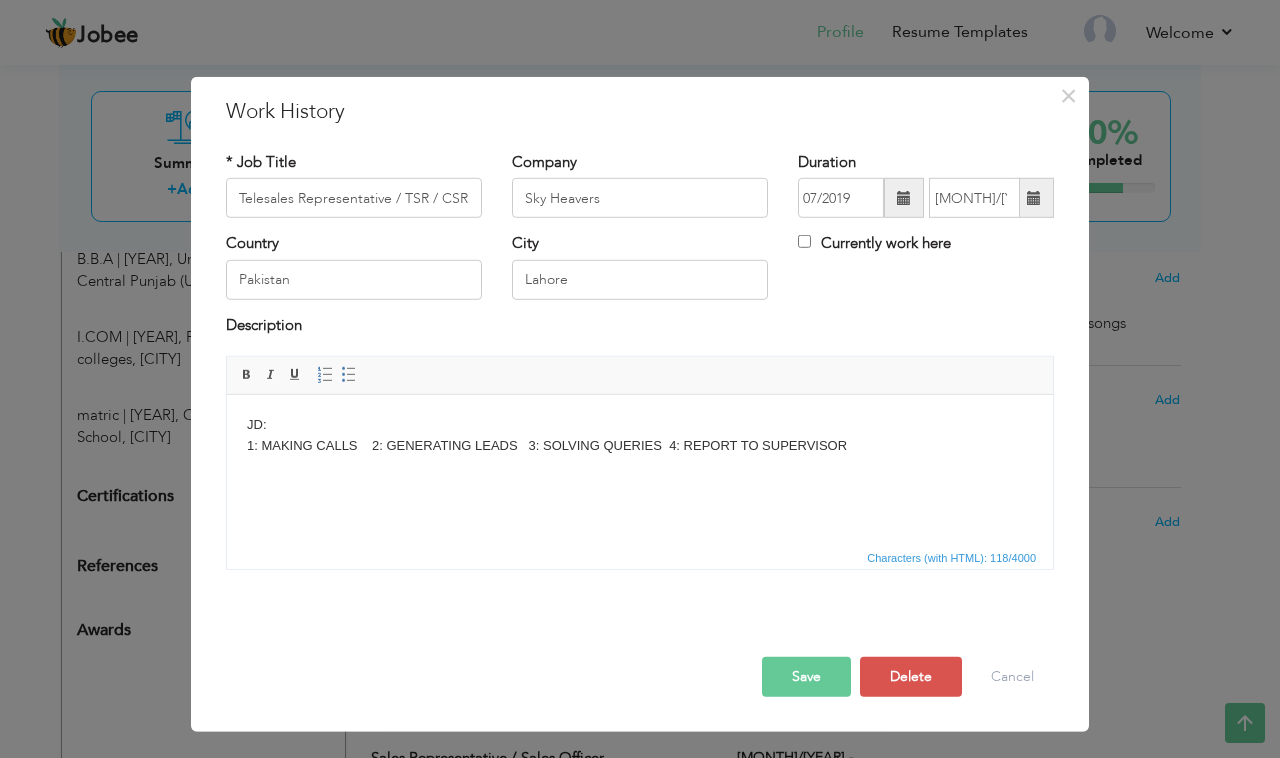 click on "Save" at bounding box center (806, 677) 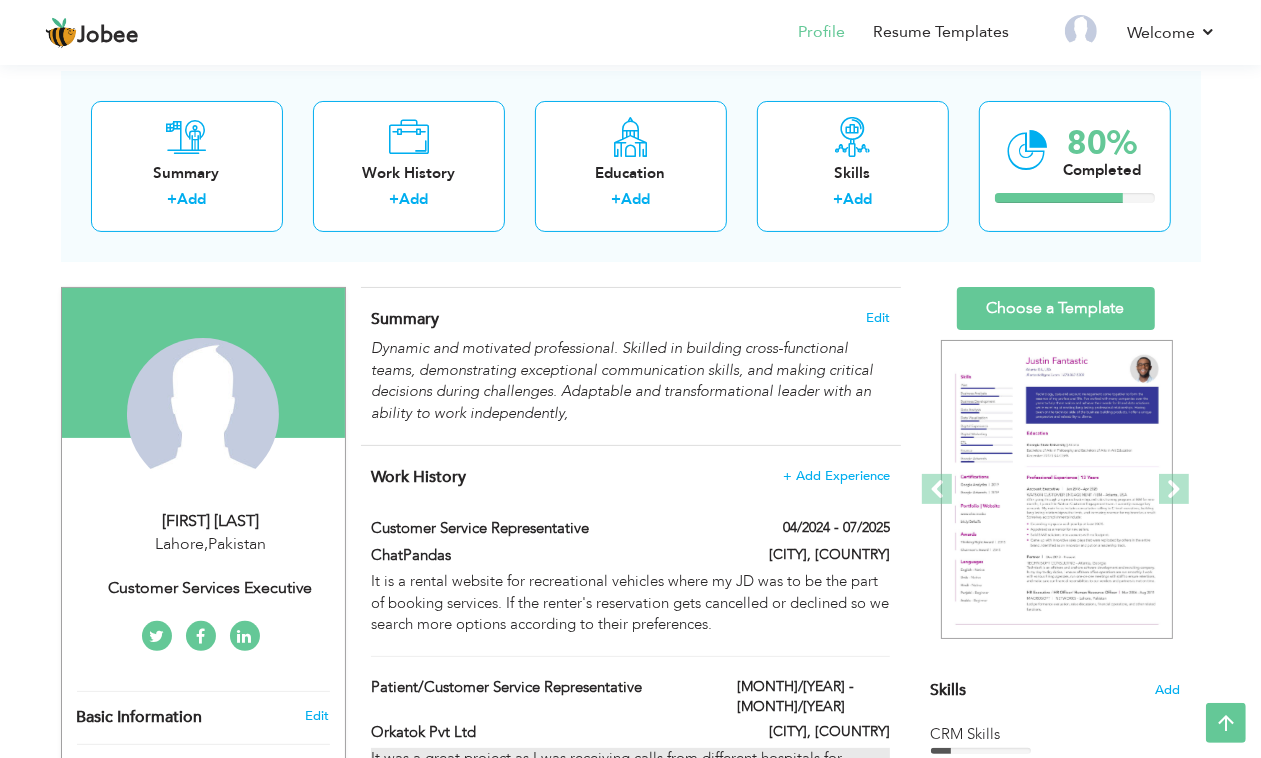scroll, scrollTop: 0, scrollLeft: 0, axis: both 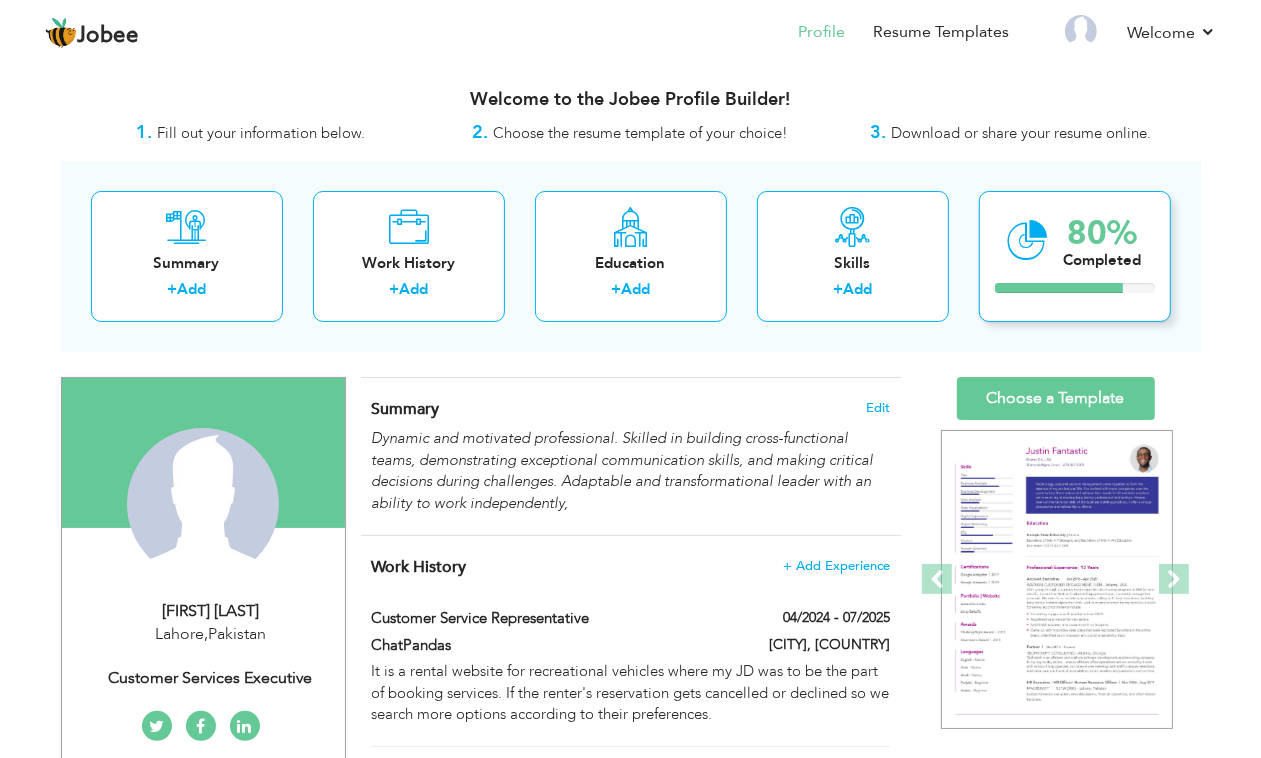 click on "Completed" at bounding box center [1103, 260] 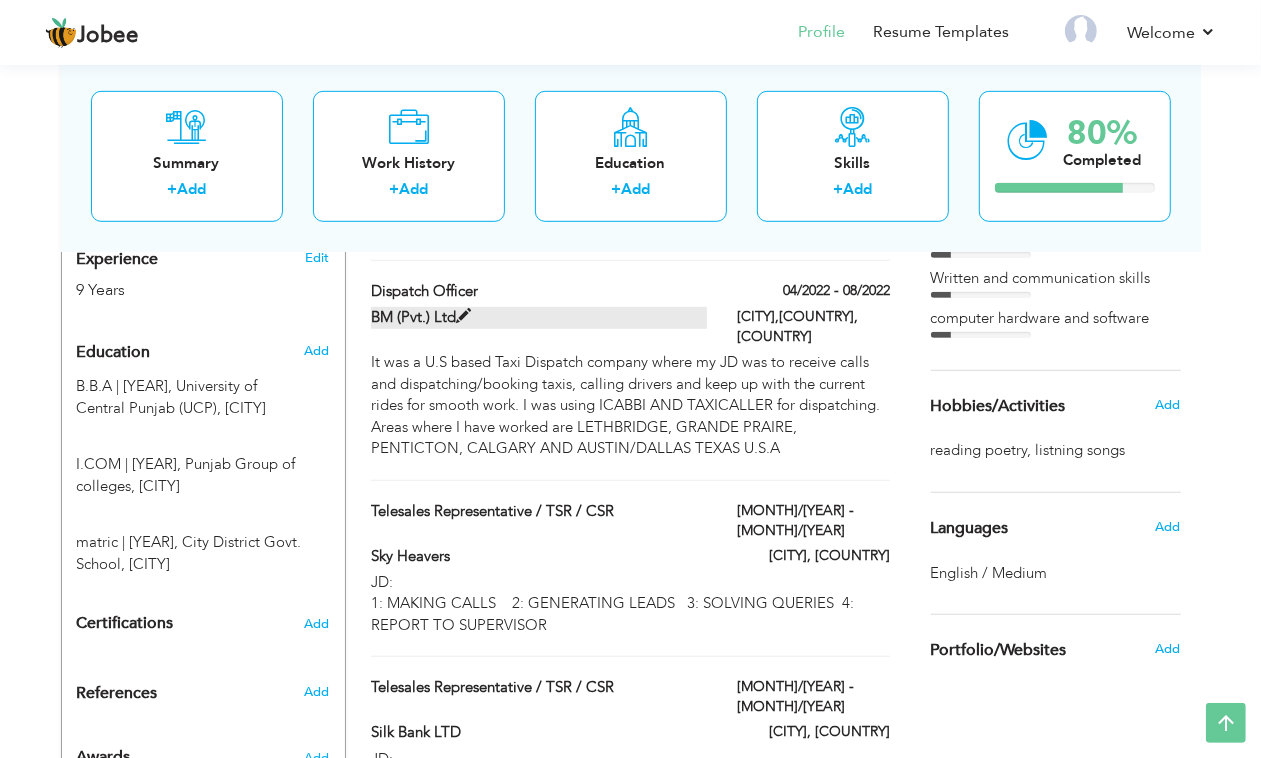 scroll, scrollTop: 750, scrollLeft: 0, axis: vertical 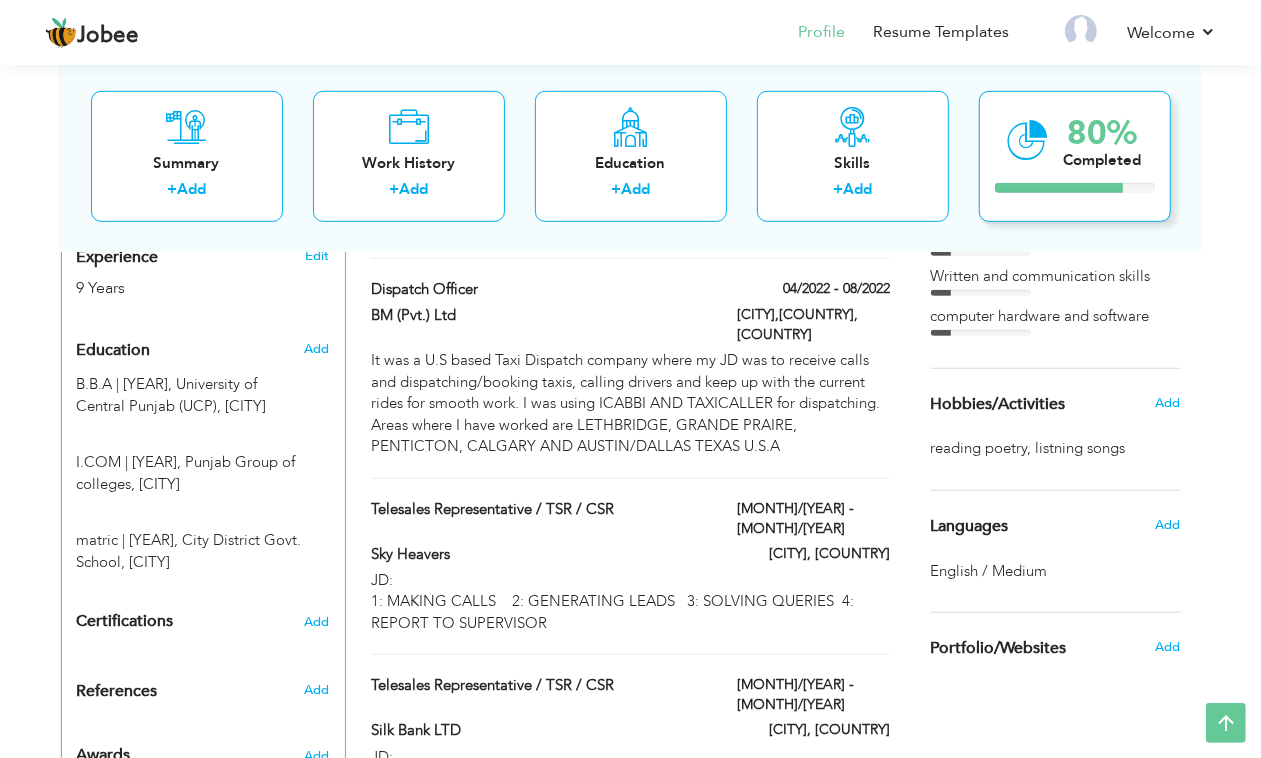 click on "80%
Completed" at bounding box center (1075, 155) 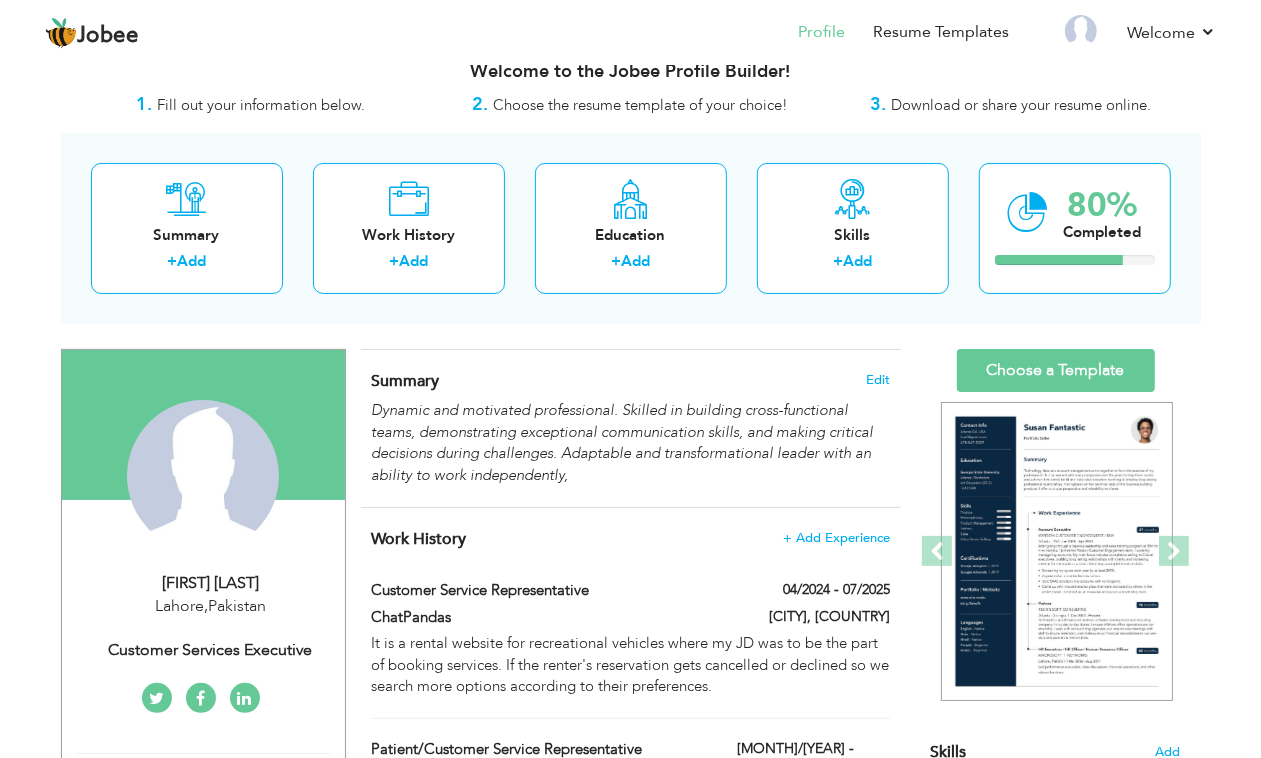 scroll, scrollTop: 125, scrollLeft: 0, axis: vertical 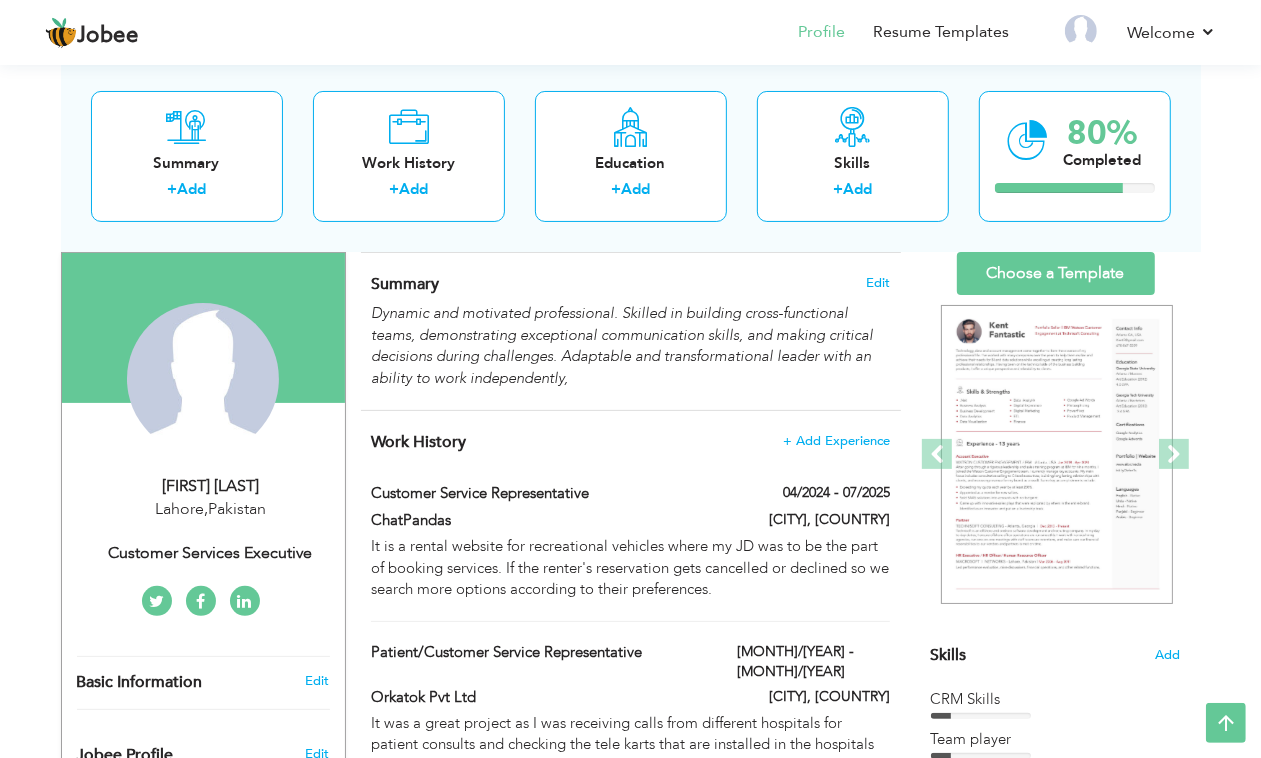 click at bounding box center [245, 602] 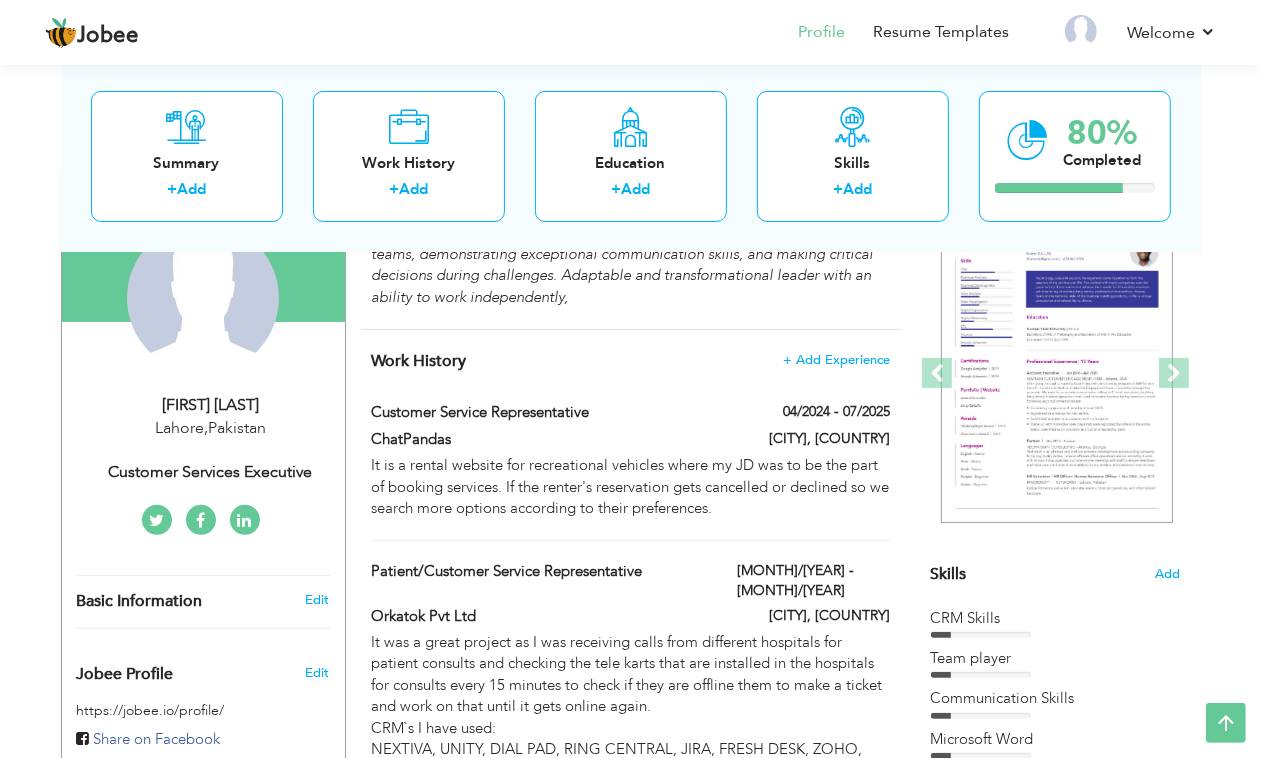 scroll, scrollTop: 250, scrollLeft: 0, axis: vertical 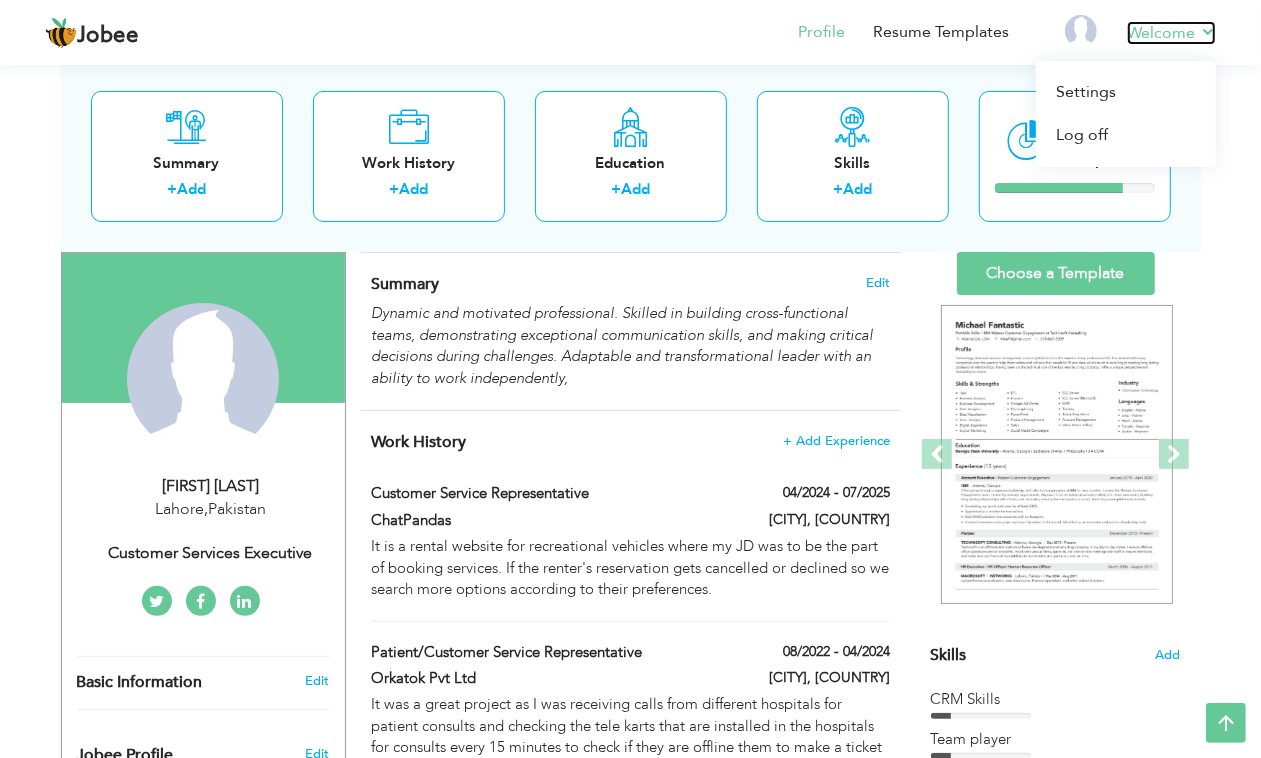 click on "Welcome" at bounding box center (1171, 33) 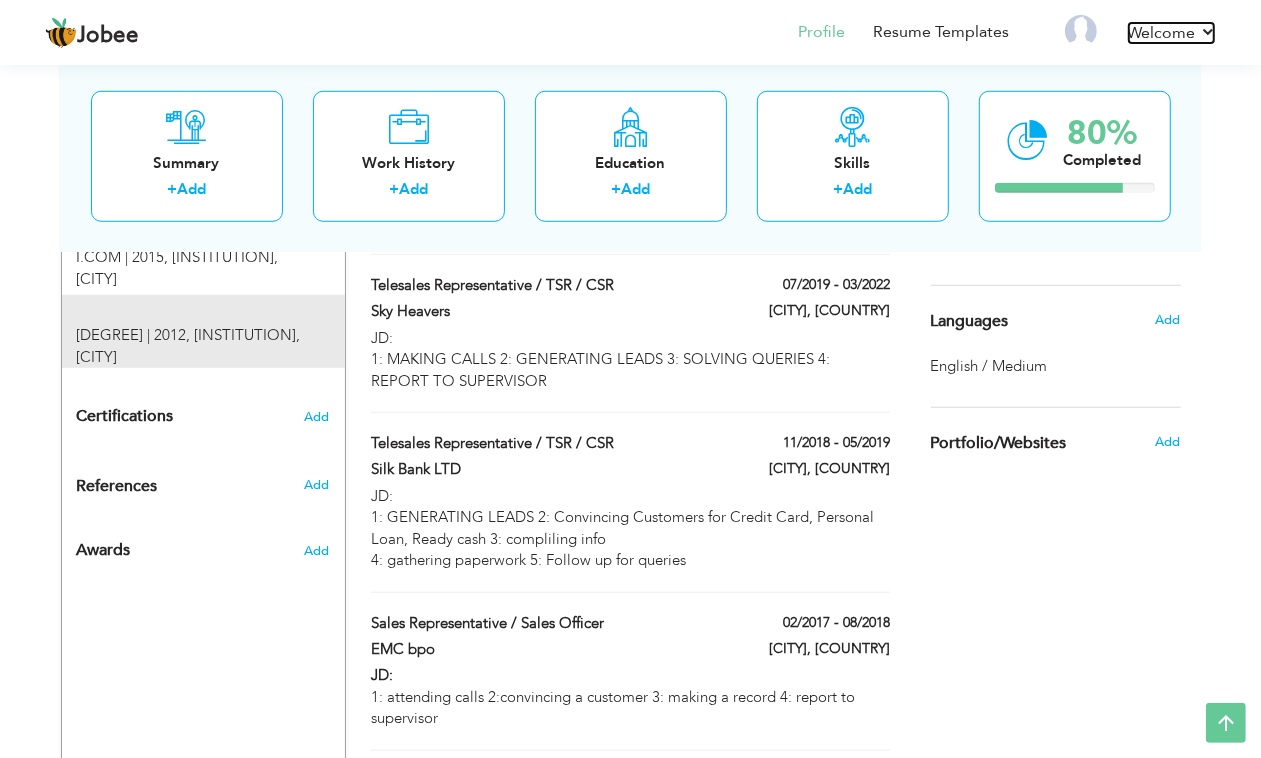 scroll, scrollTop: 863, scrollLeft: 0, axis: vertical 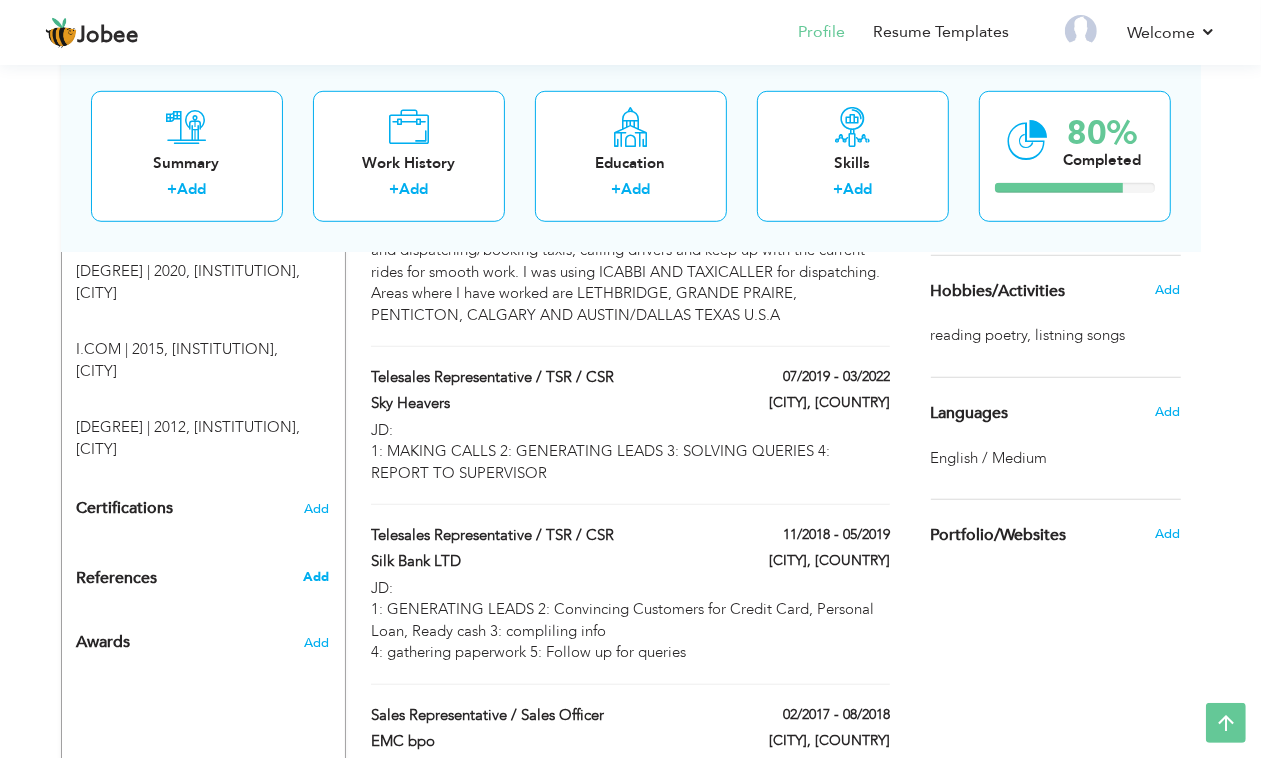 click on "Add" at bounding box center (316, 577) 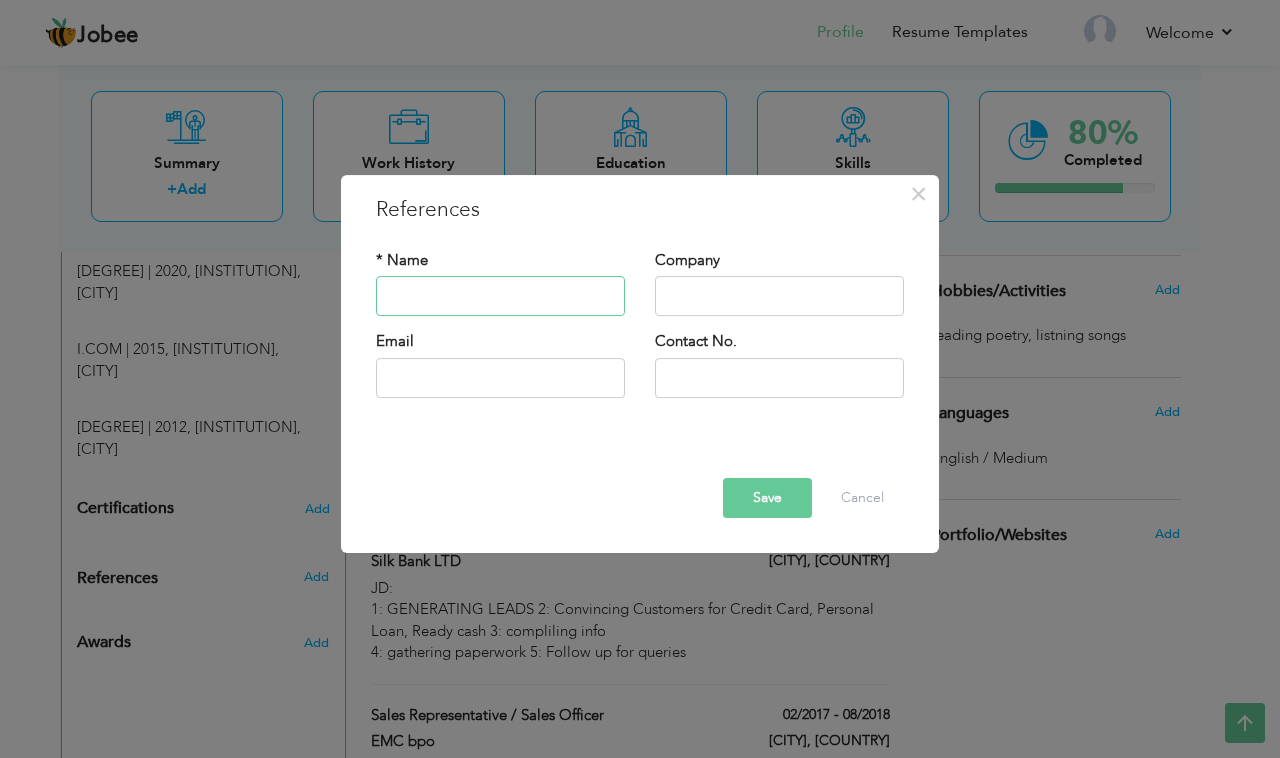click at bounding box center [500, 297] 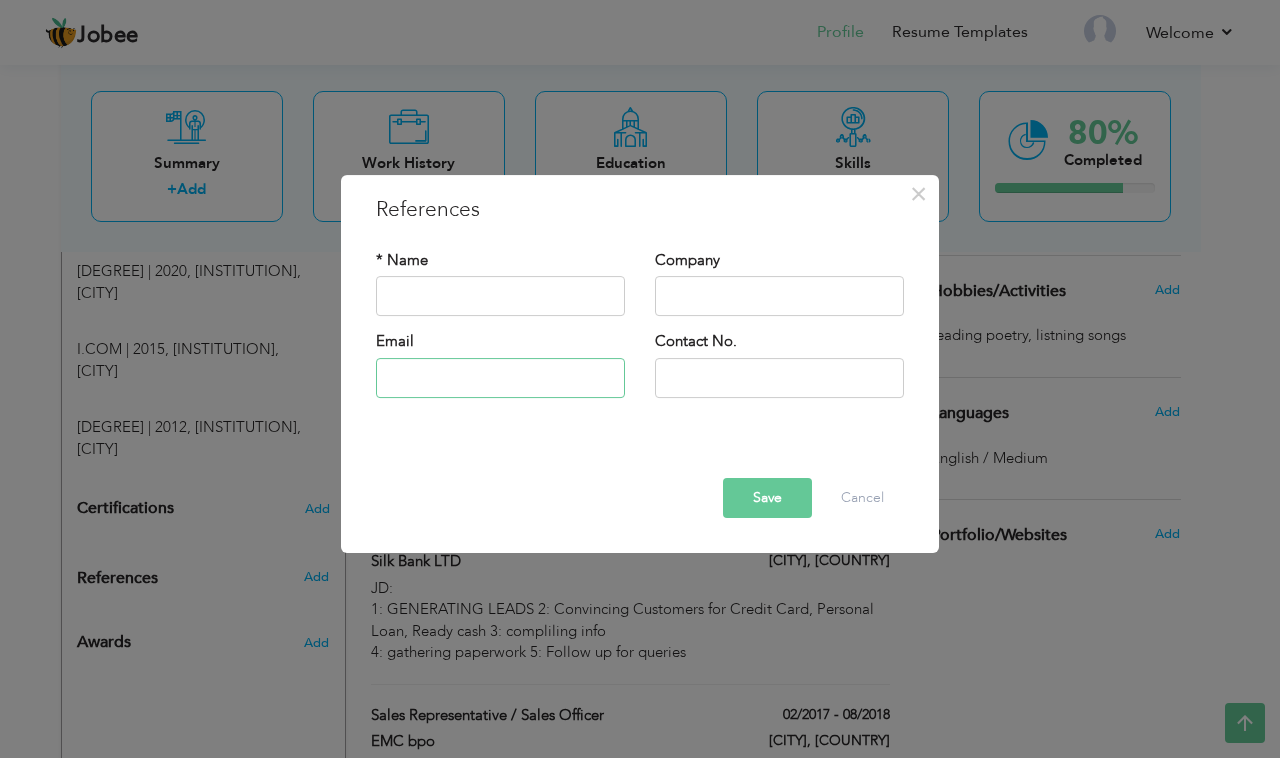 click at bounding box center [500, 378] 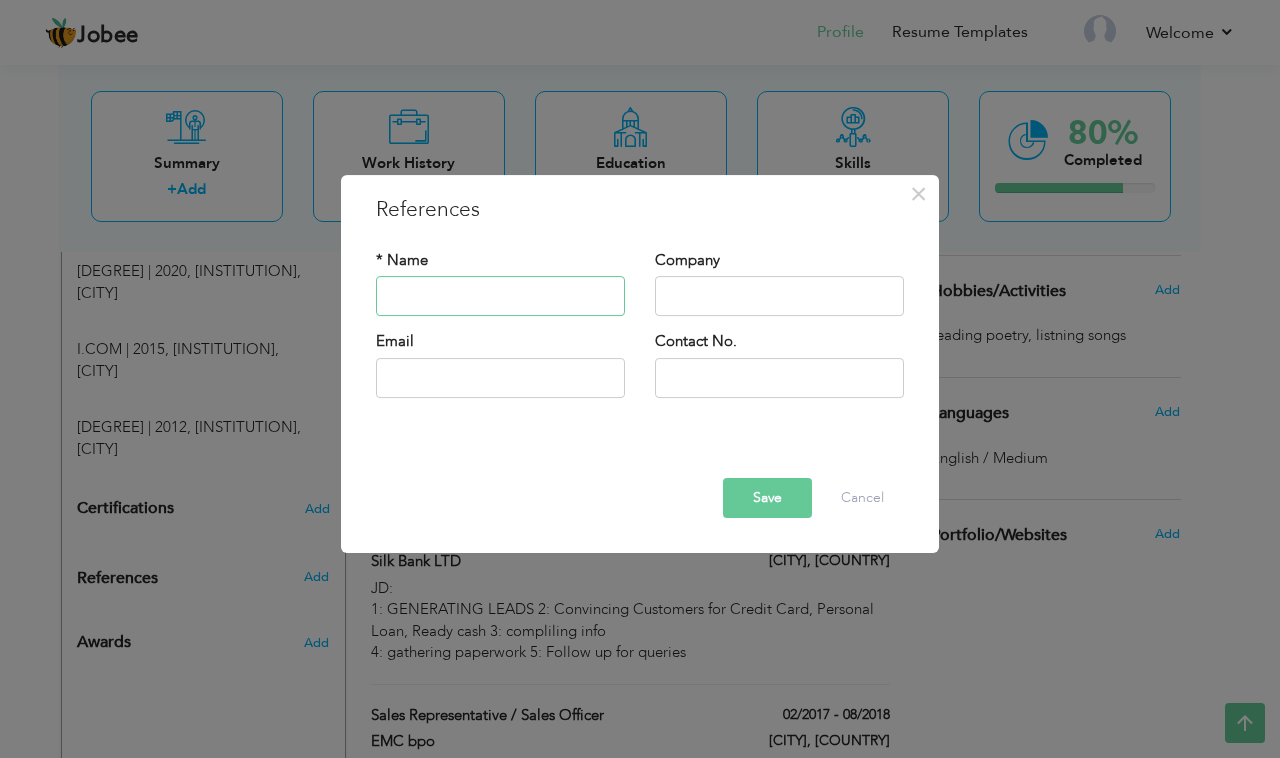 click at bounding box center [500, 297] 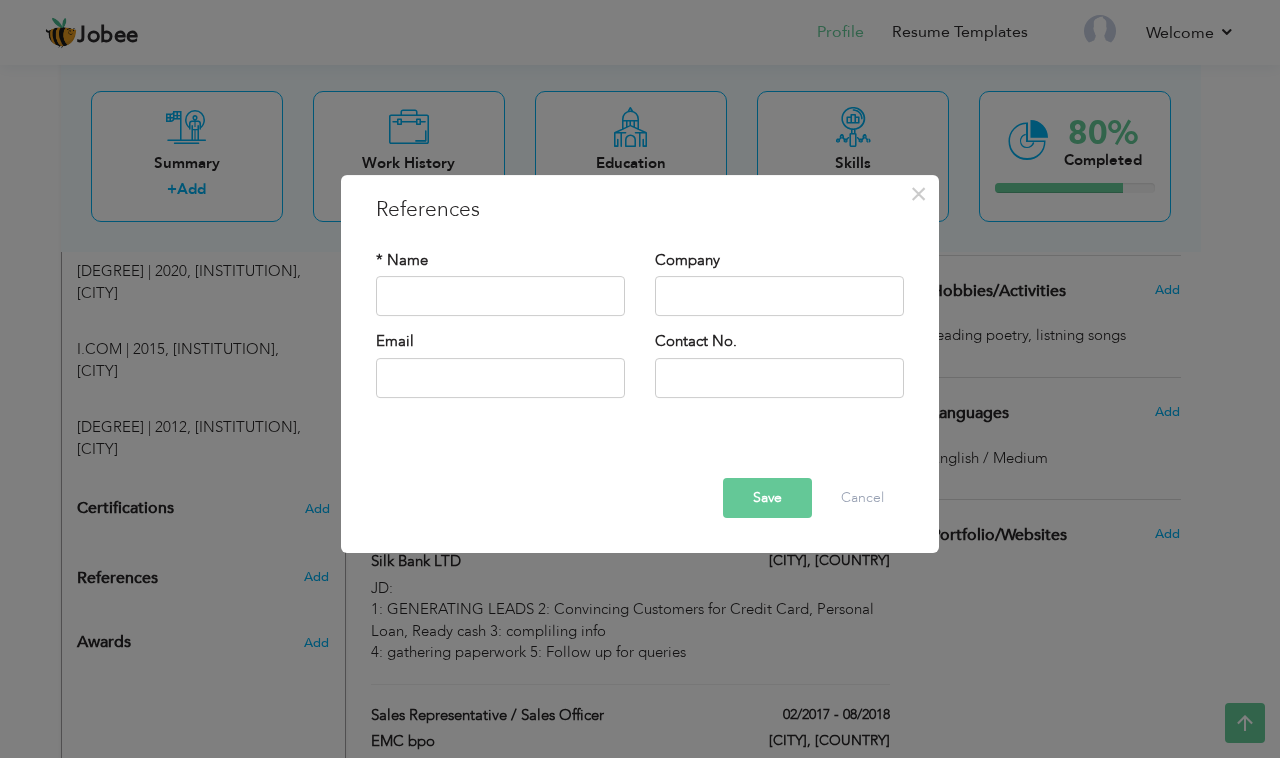 click on "Company" at bounding box center (779, 283) 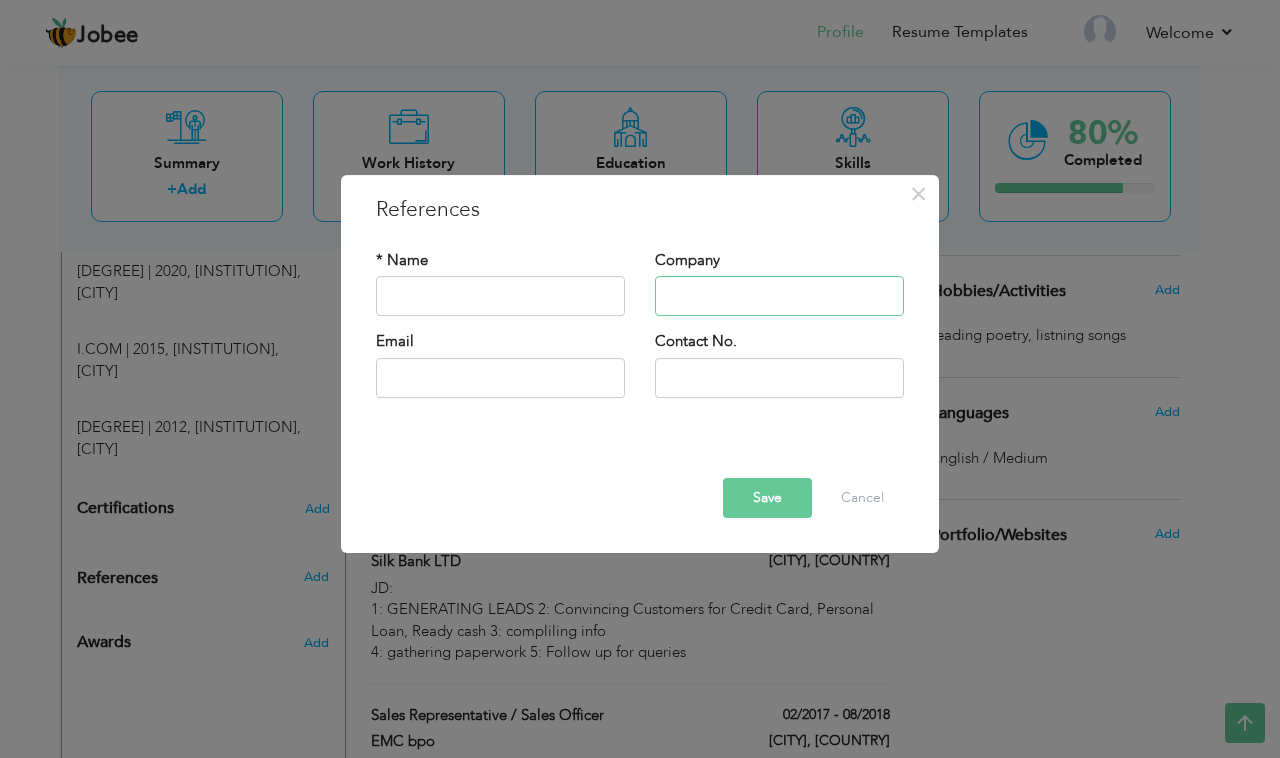 click at bounding box center [779, 297] 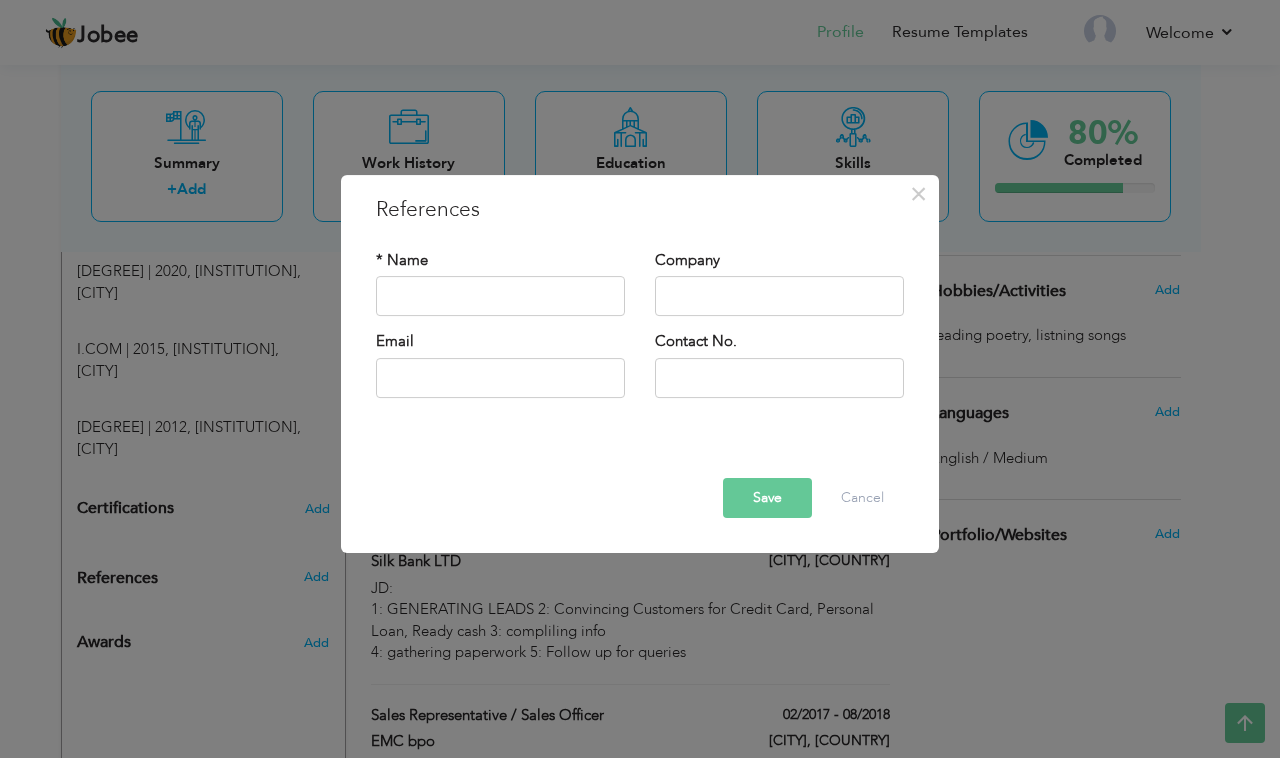 click on "Email" at bounding box center [500, 372] 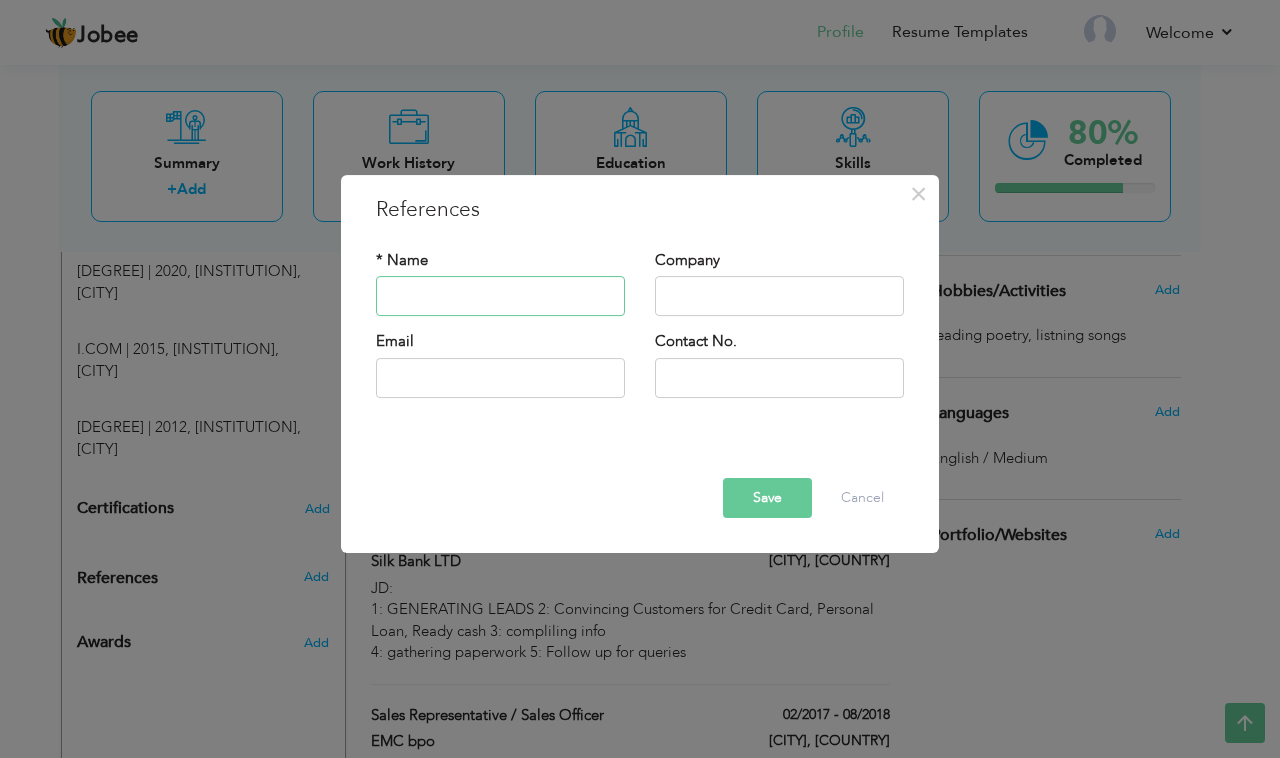 click at bounding box center [500, 297] 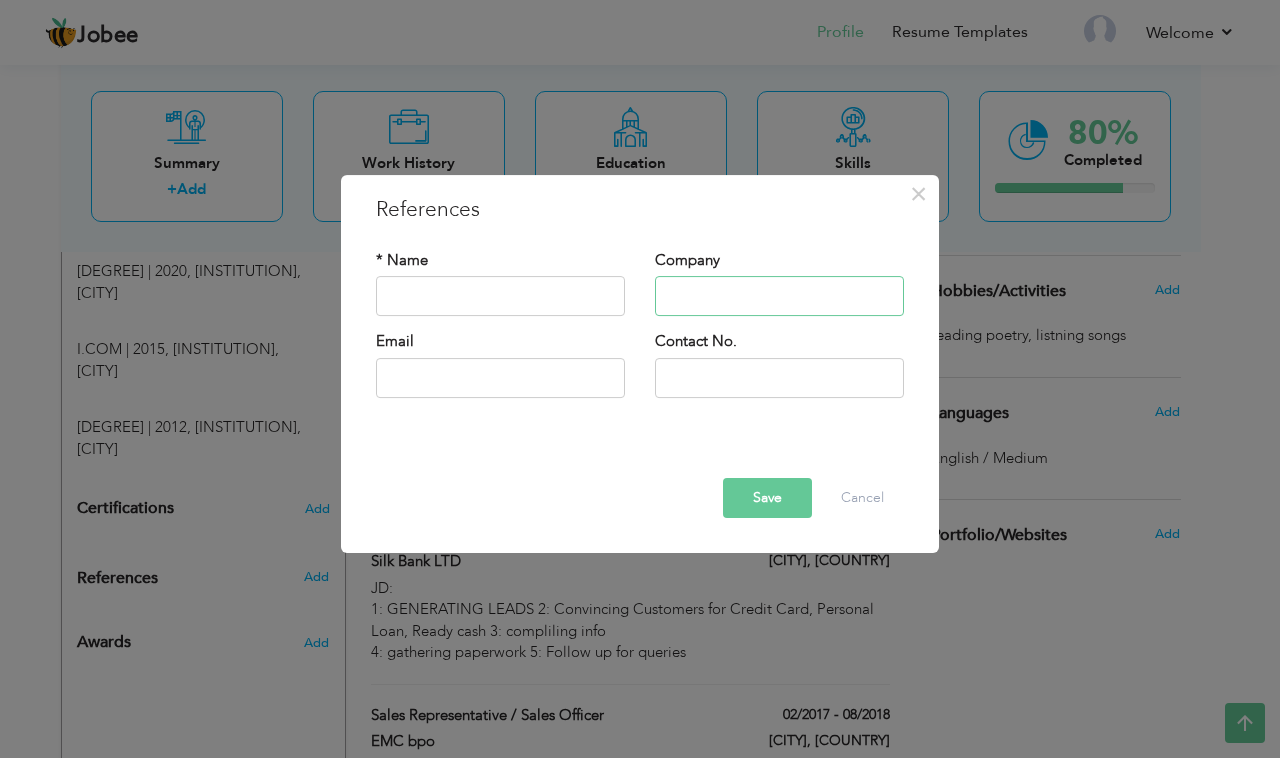 click at bounding box center (779, 297) 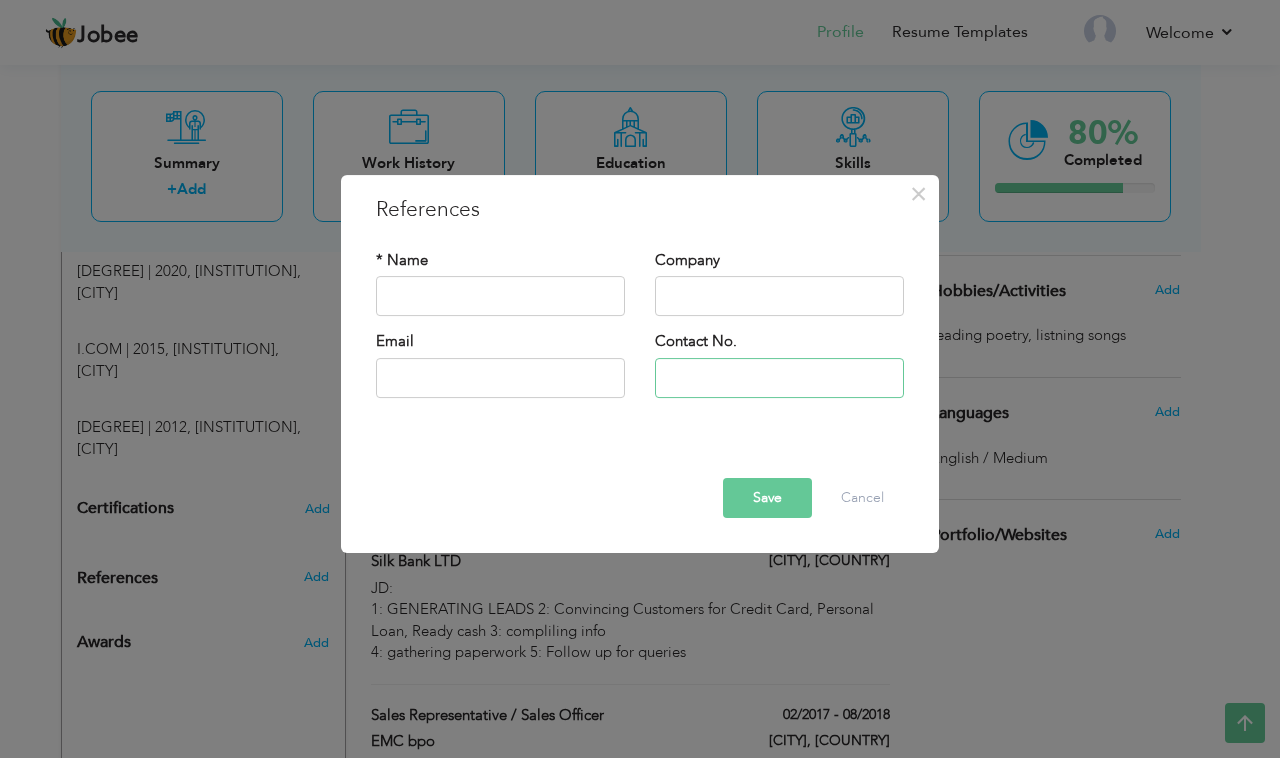 click at bounding box center [779, 378] 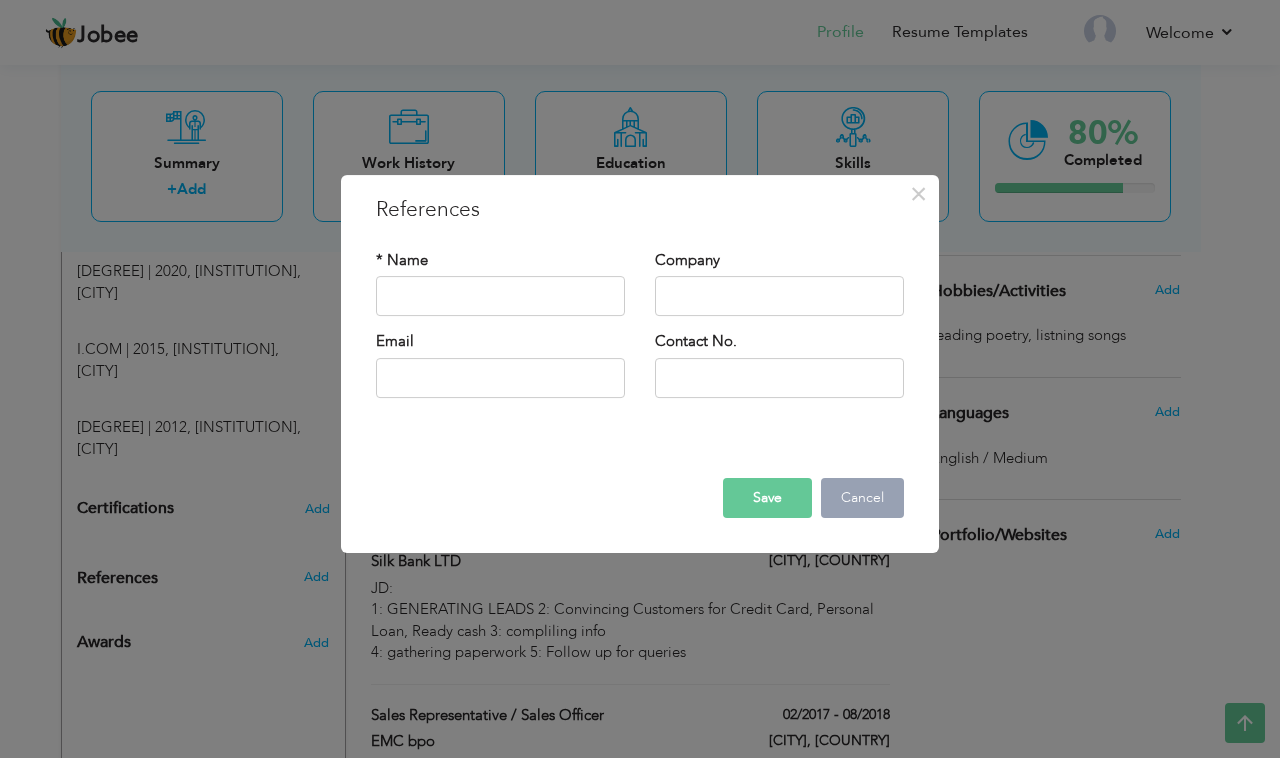 click on "Cancel" at bounding box center [862, 498] 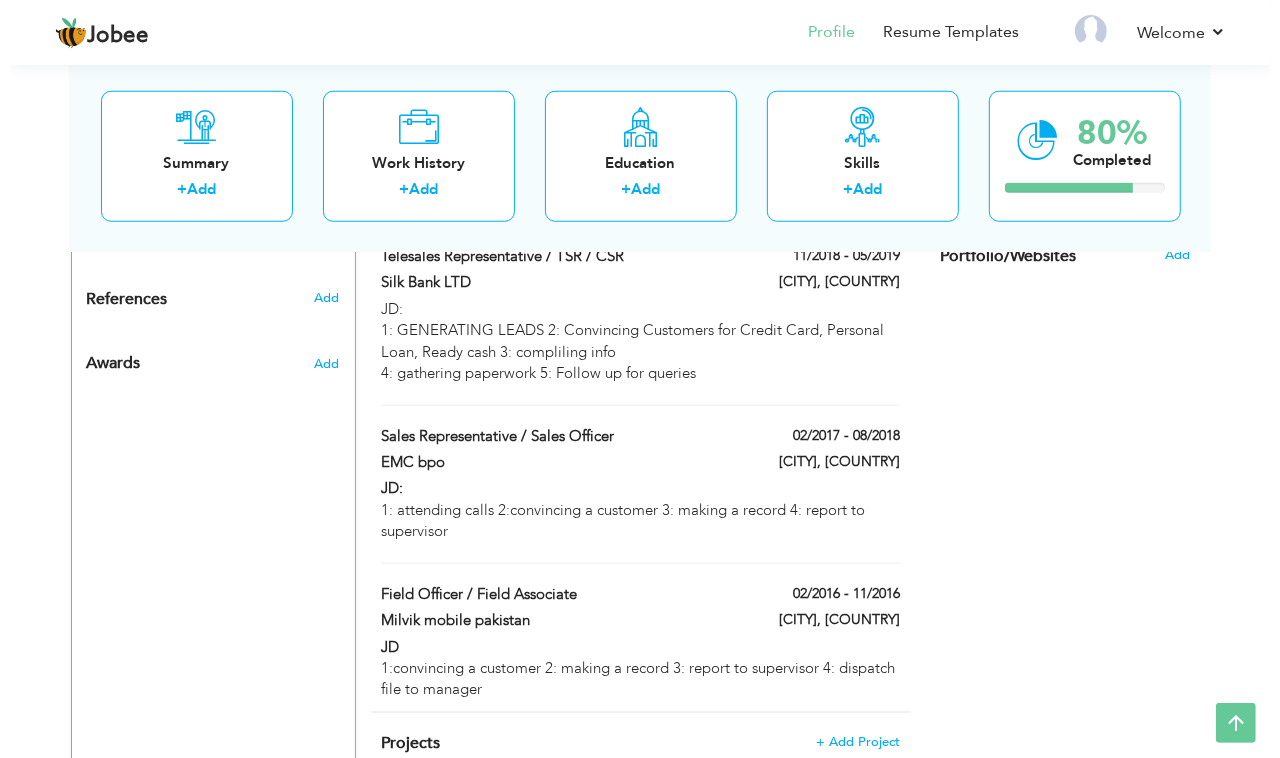 scroll, scrollTop: 1238, scrollLeft: 0, axis: vertical 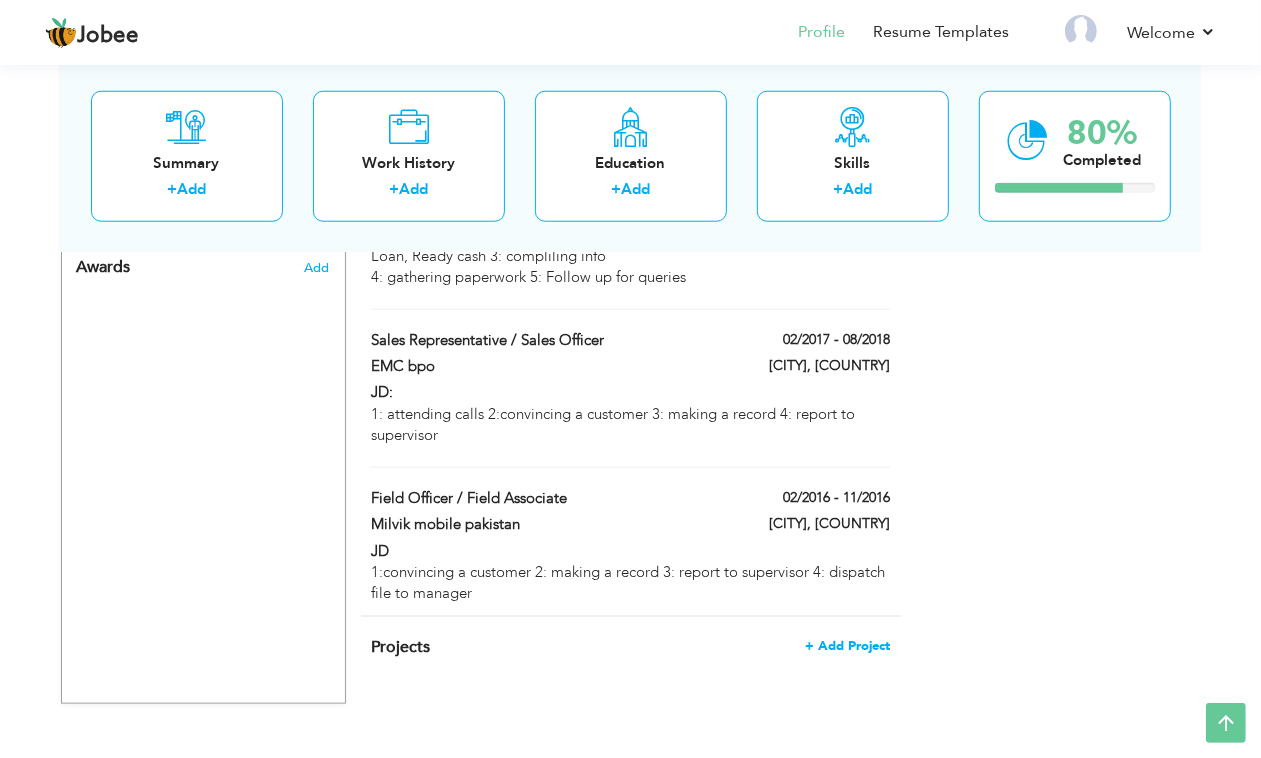 click on "+ Add Project" at bounding box center (847, 646) 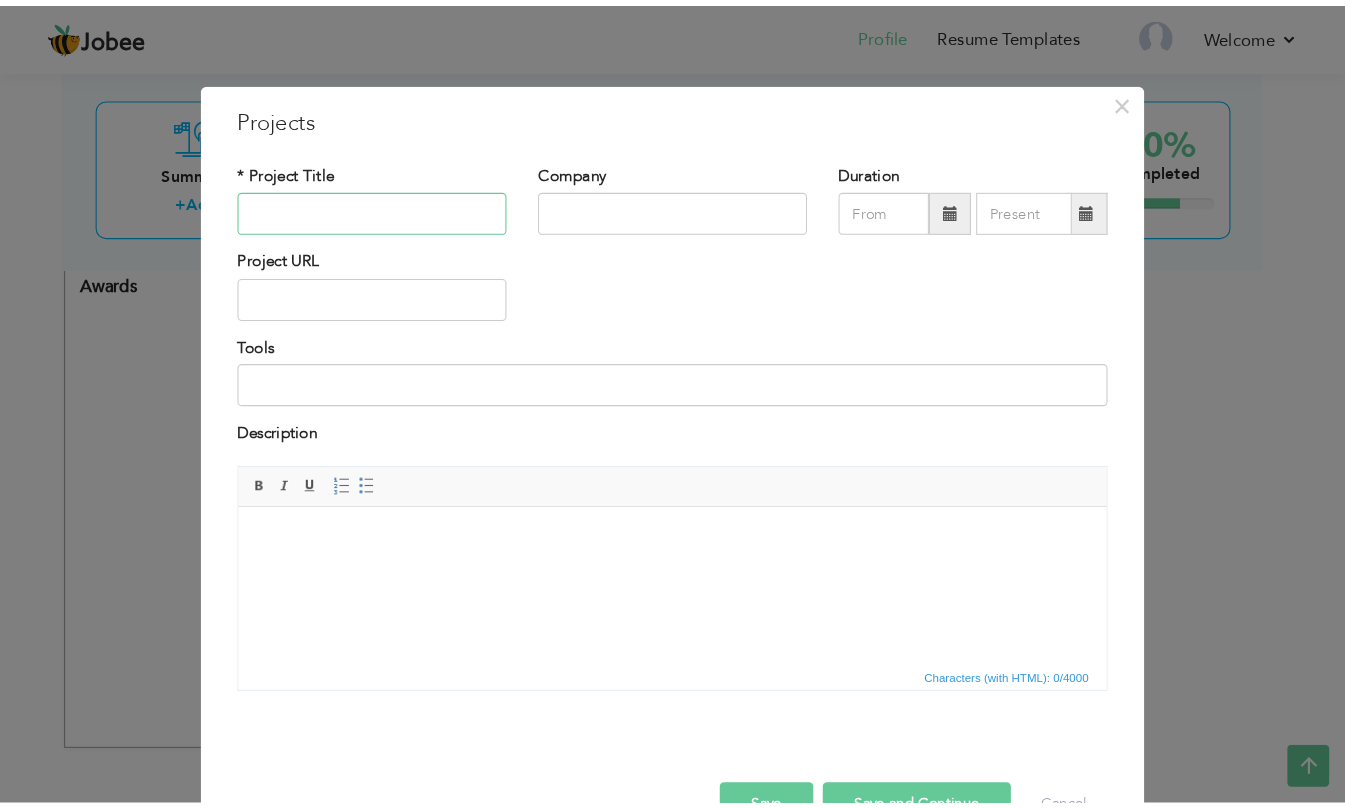 scroll, scrollTop: 1188, scrollLeft: 0, axis: vertical 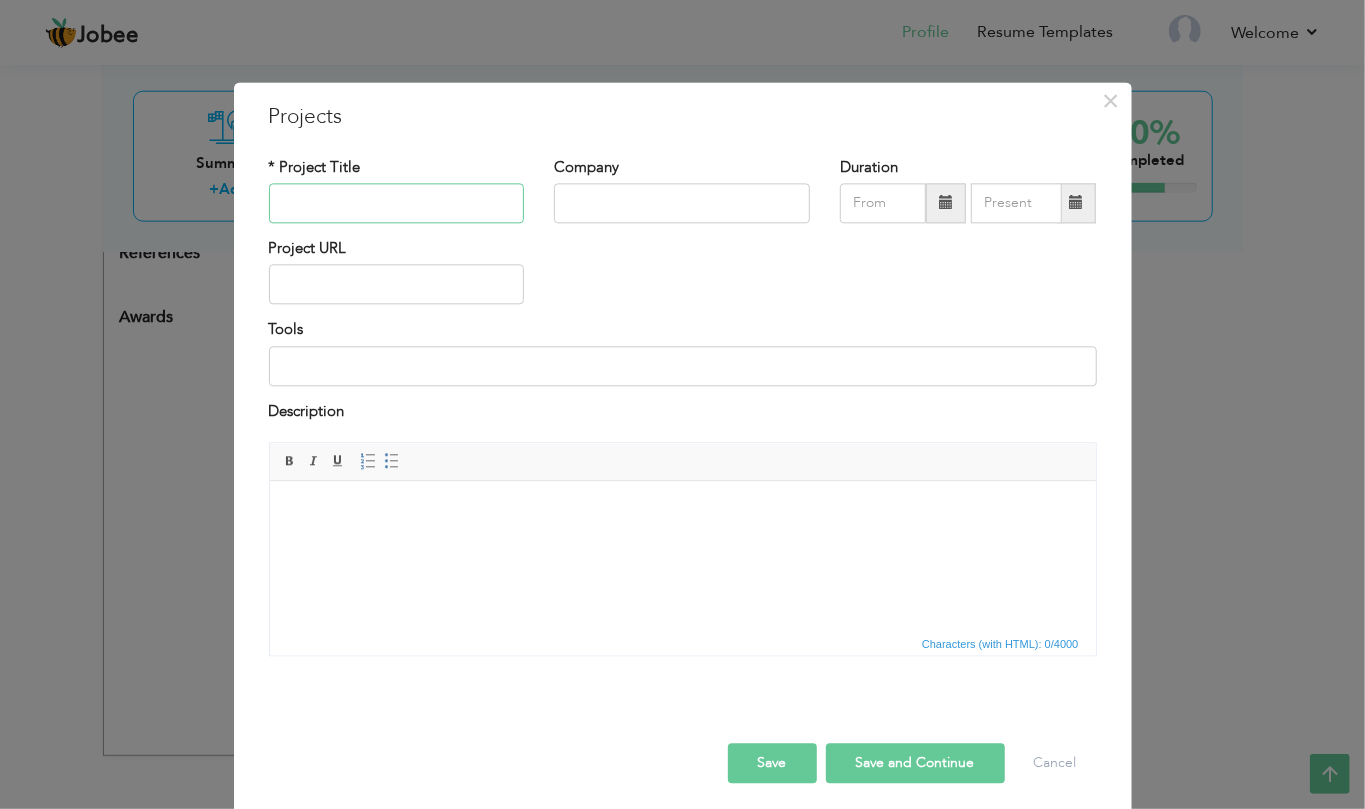 click at bounding box center [397, 203] 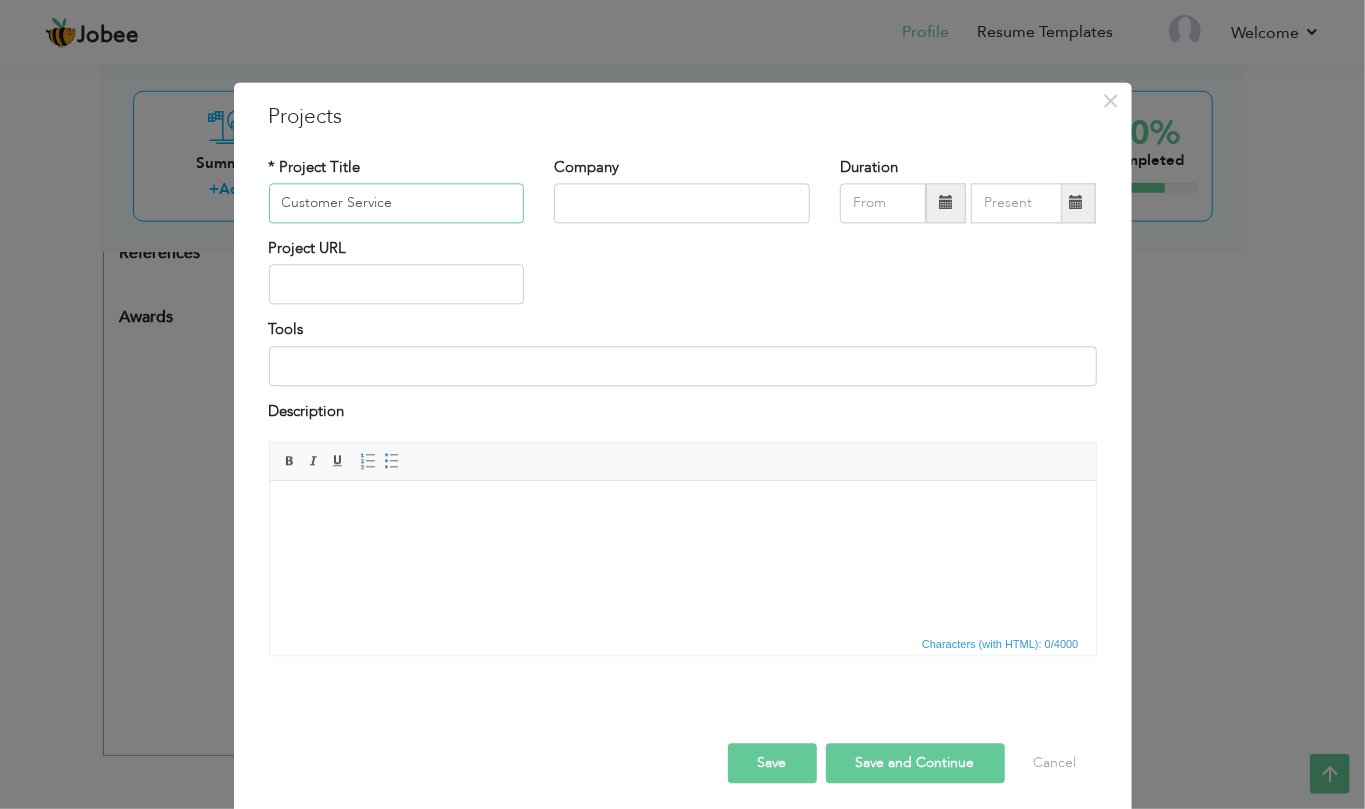 type on "Customer Service" 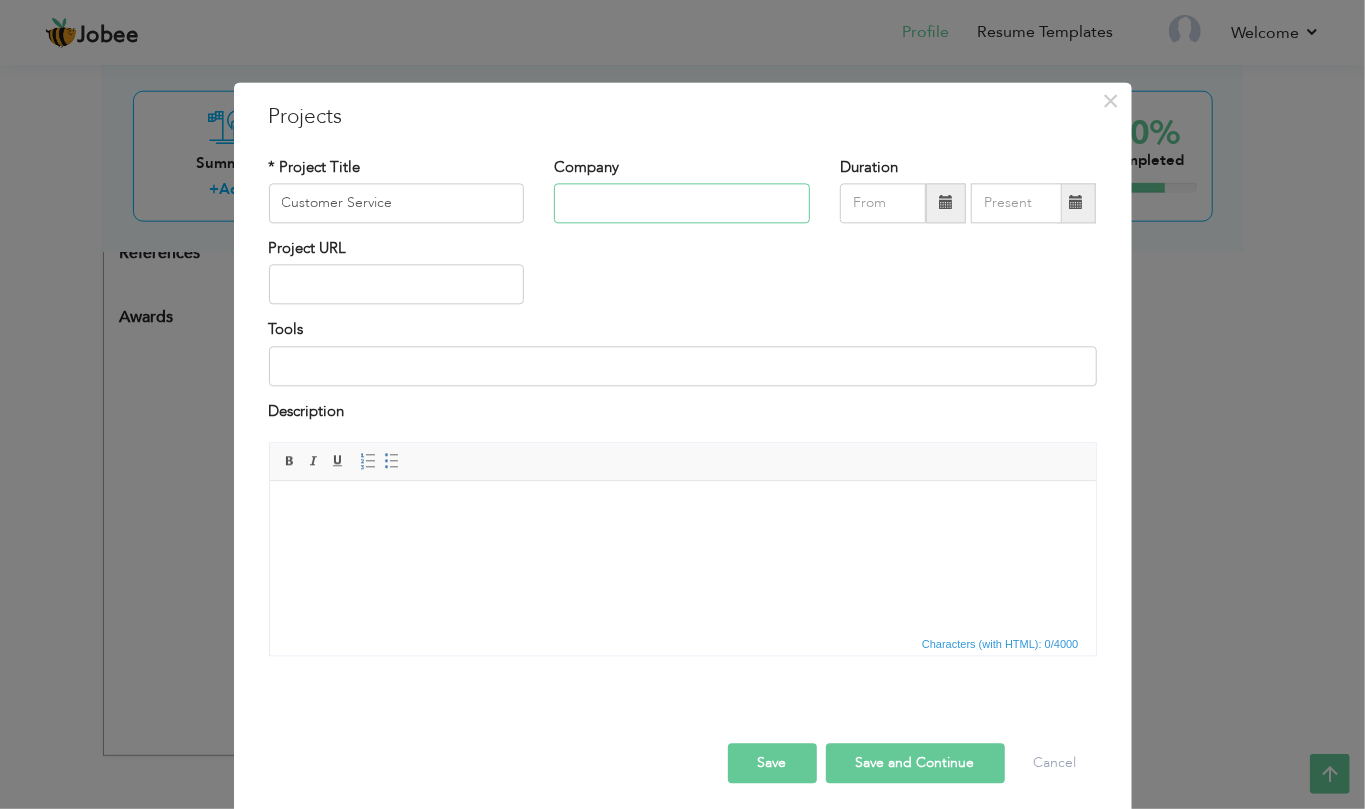 click at bounding box center [682, 203] 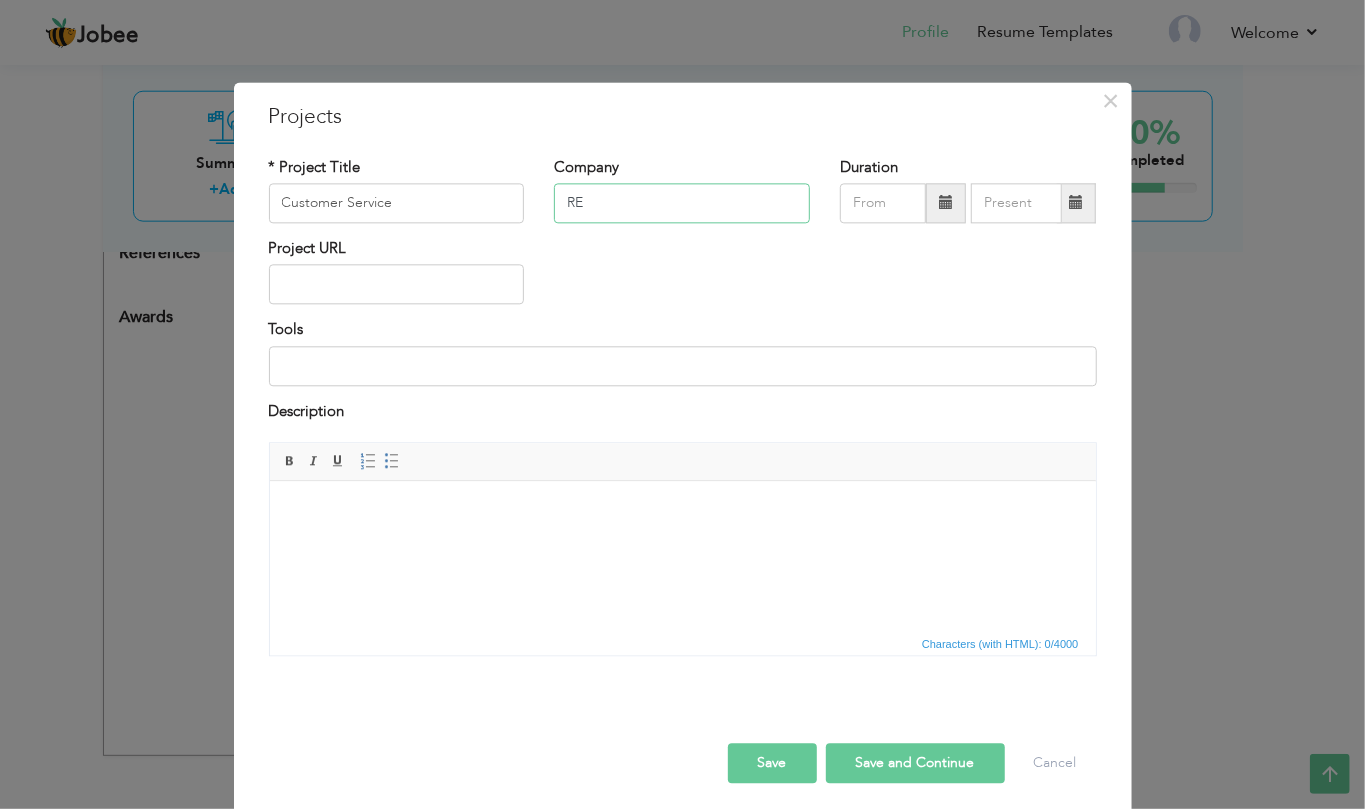 type on "R" 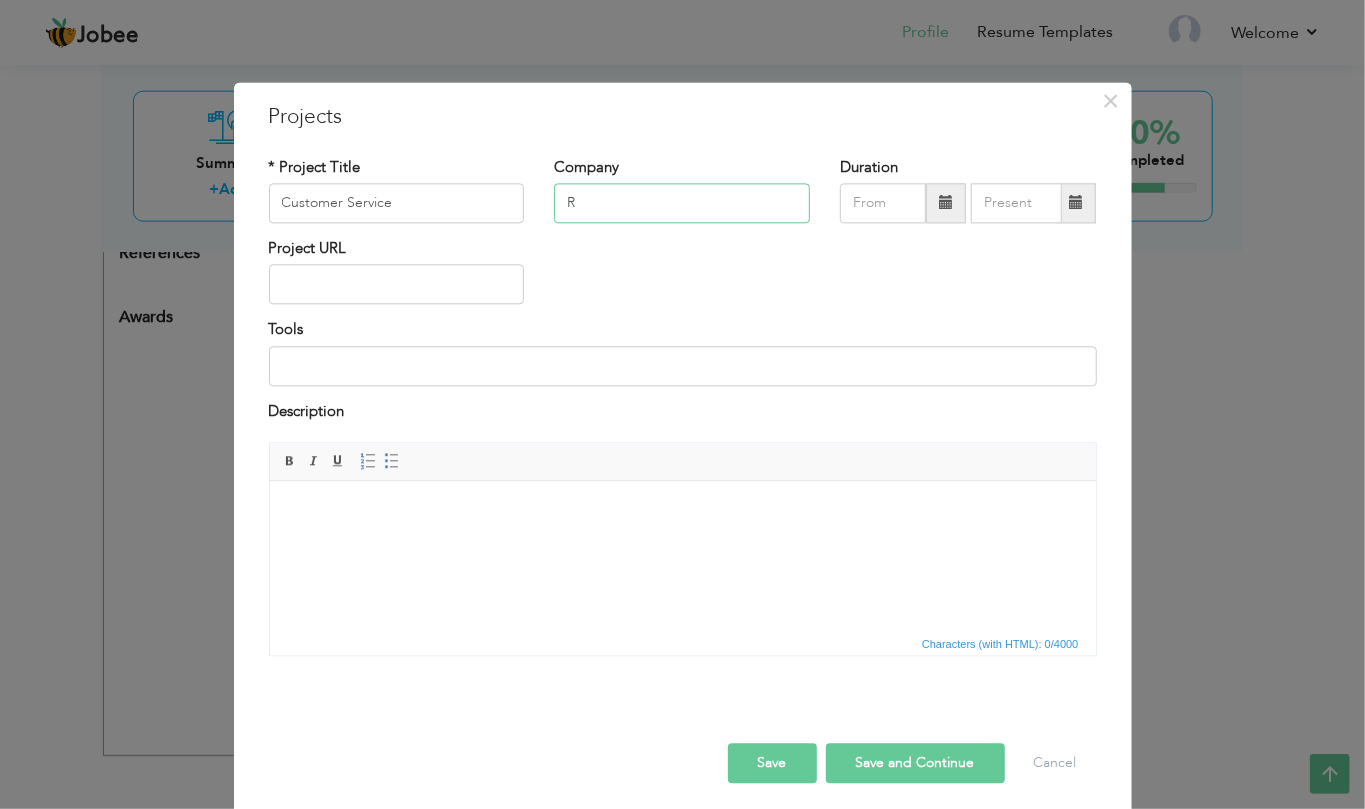 type 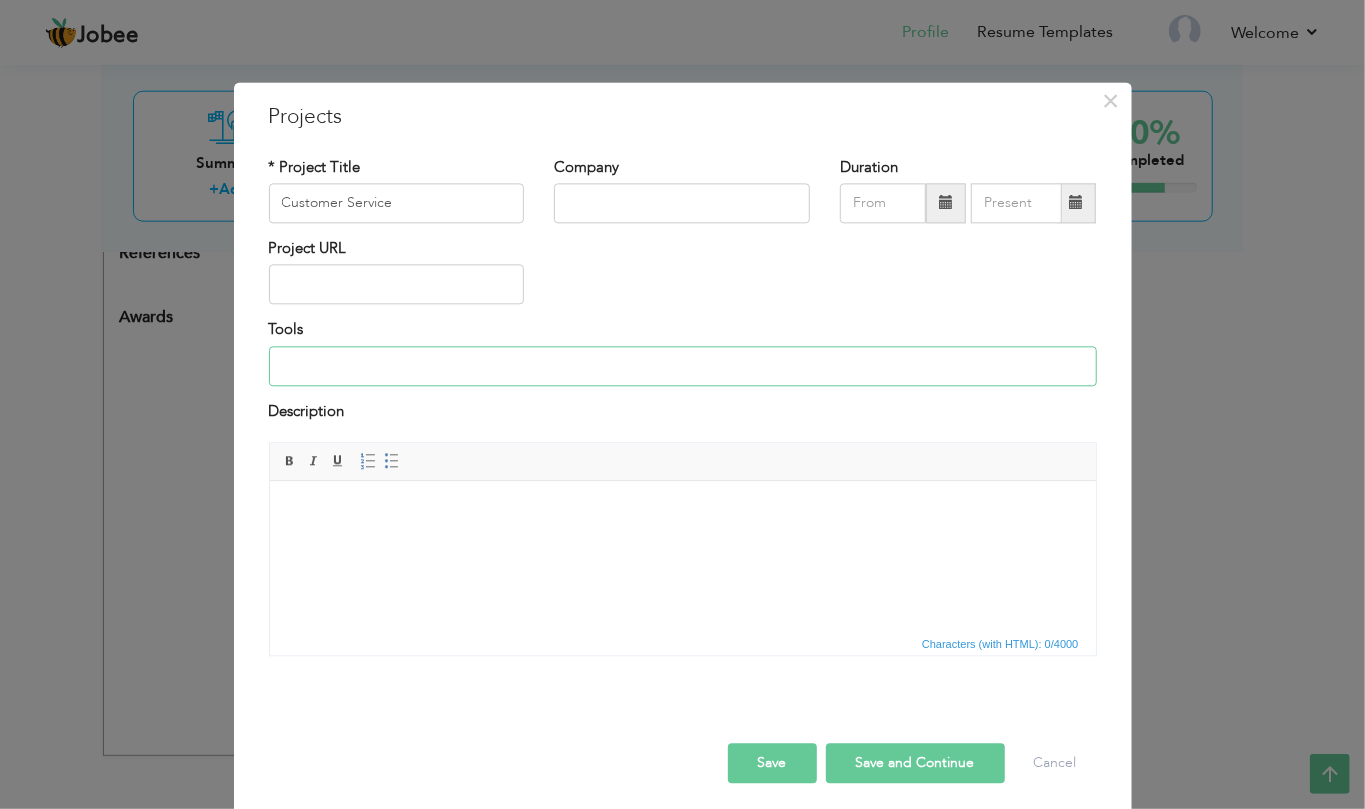 click at bounding box center (683, 366) 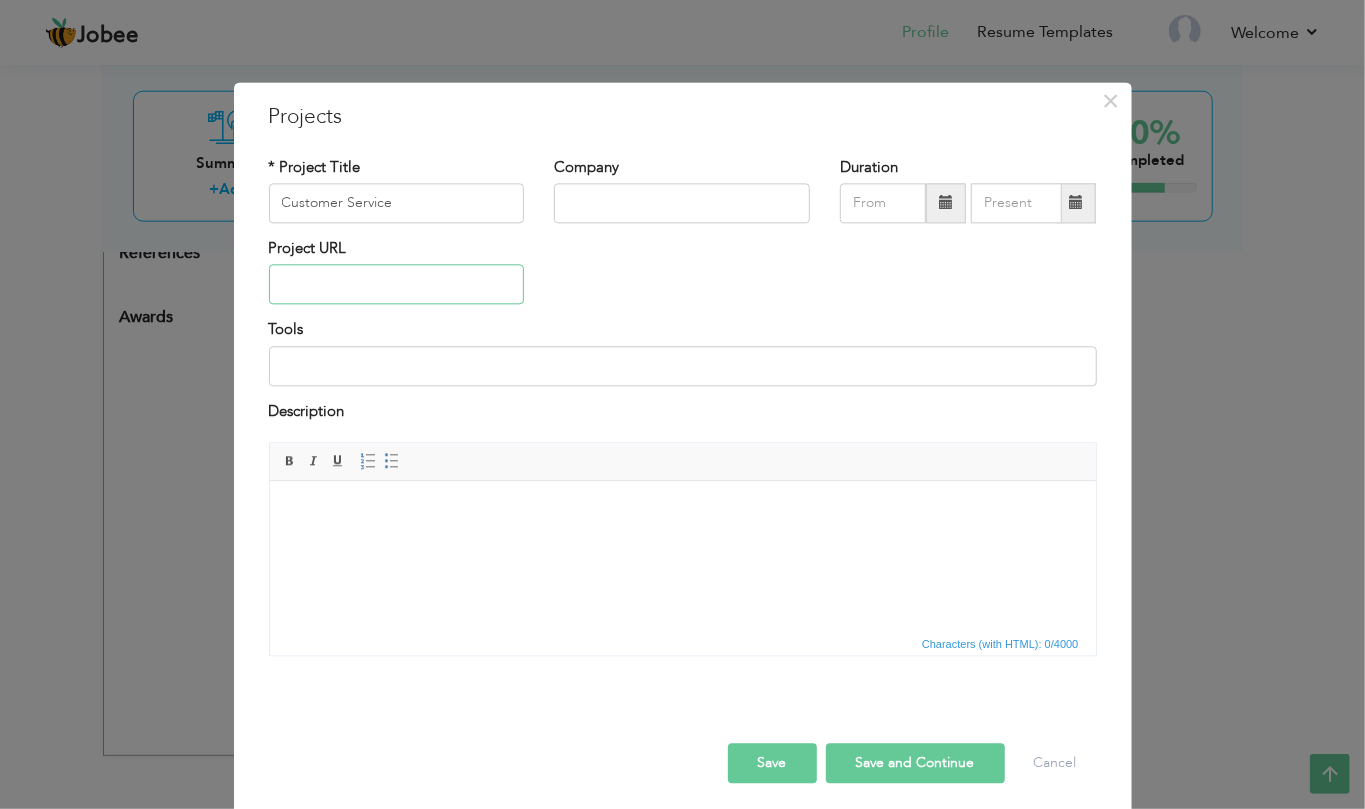 click at bounding box center (397, 285) 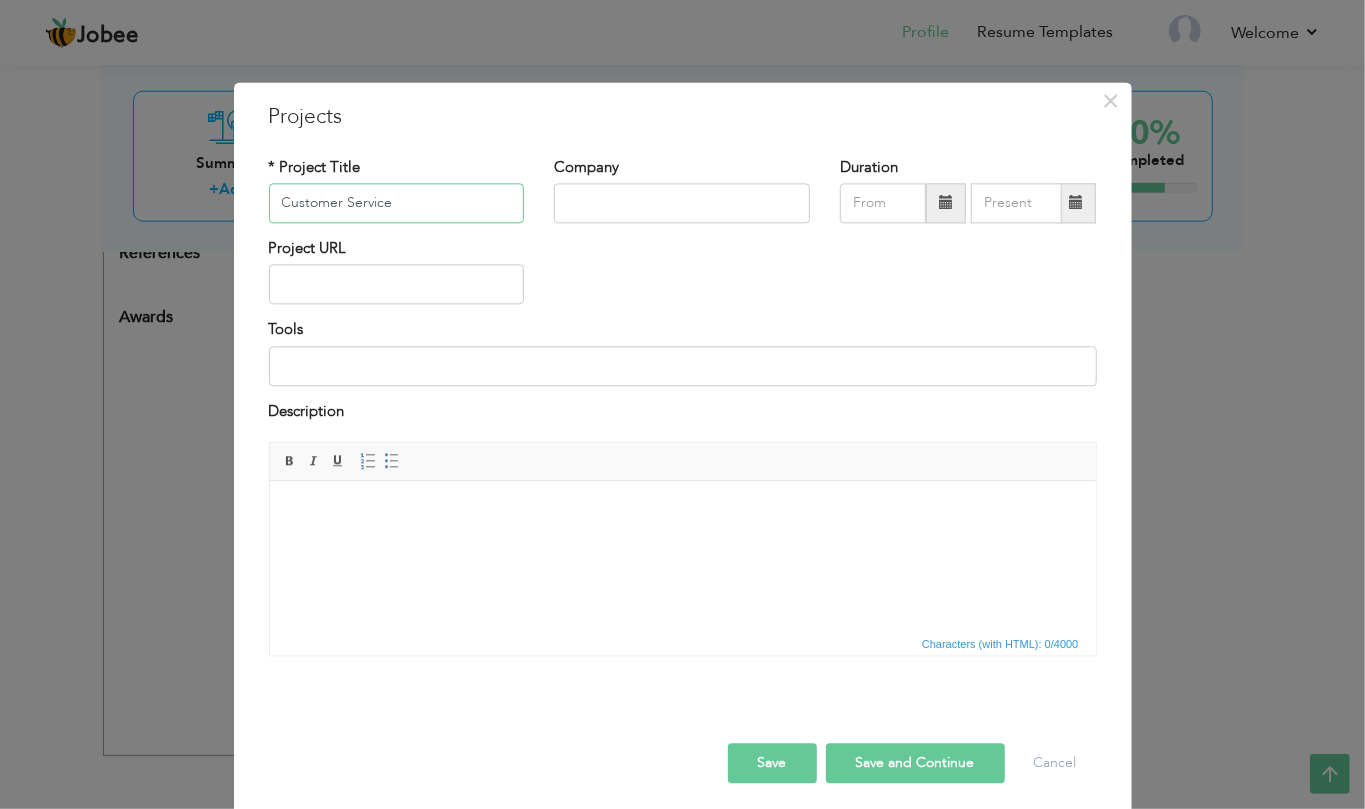 click on "Customer Service" at bounding box center (397, 203) 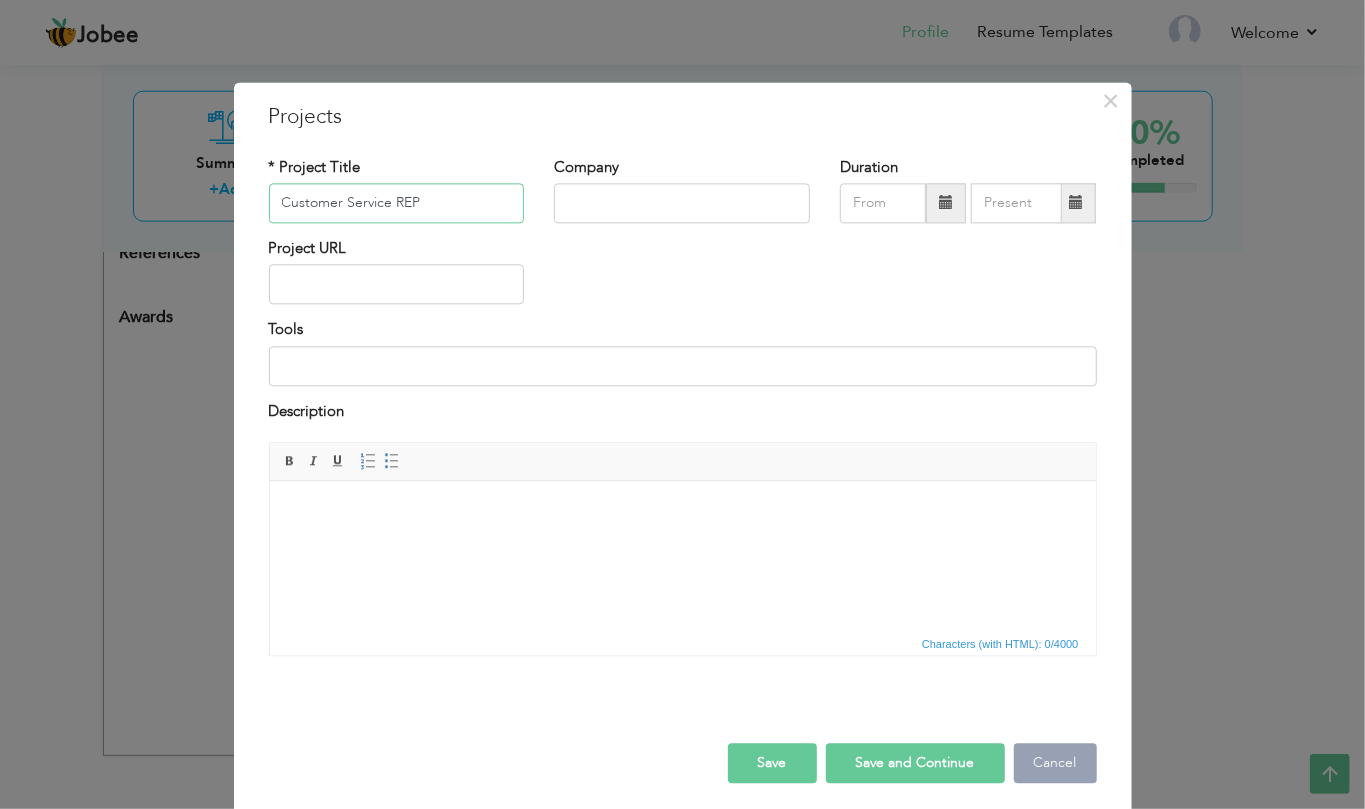 type on "Customer Service REP" 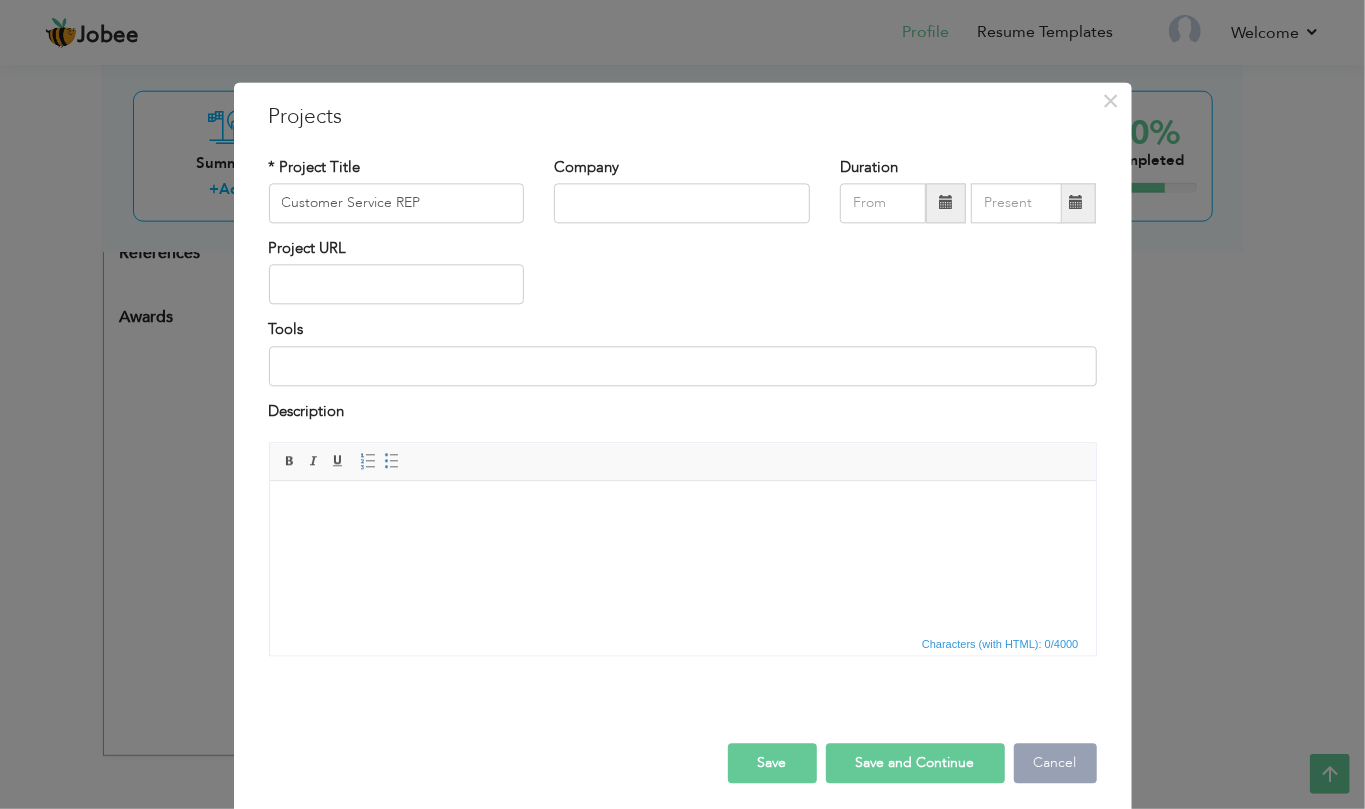 click on "Cancel" at bounding box center (1055, 764) 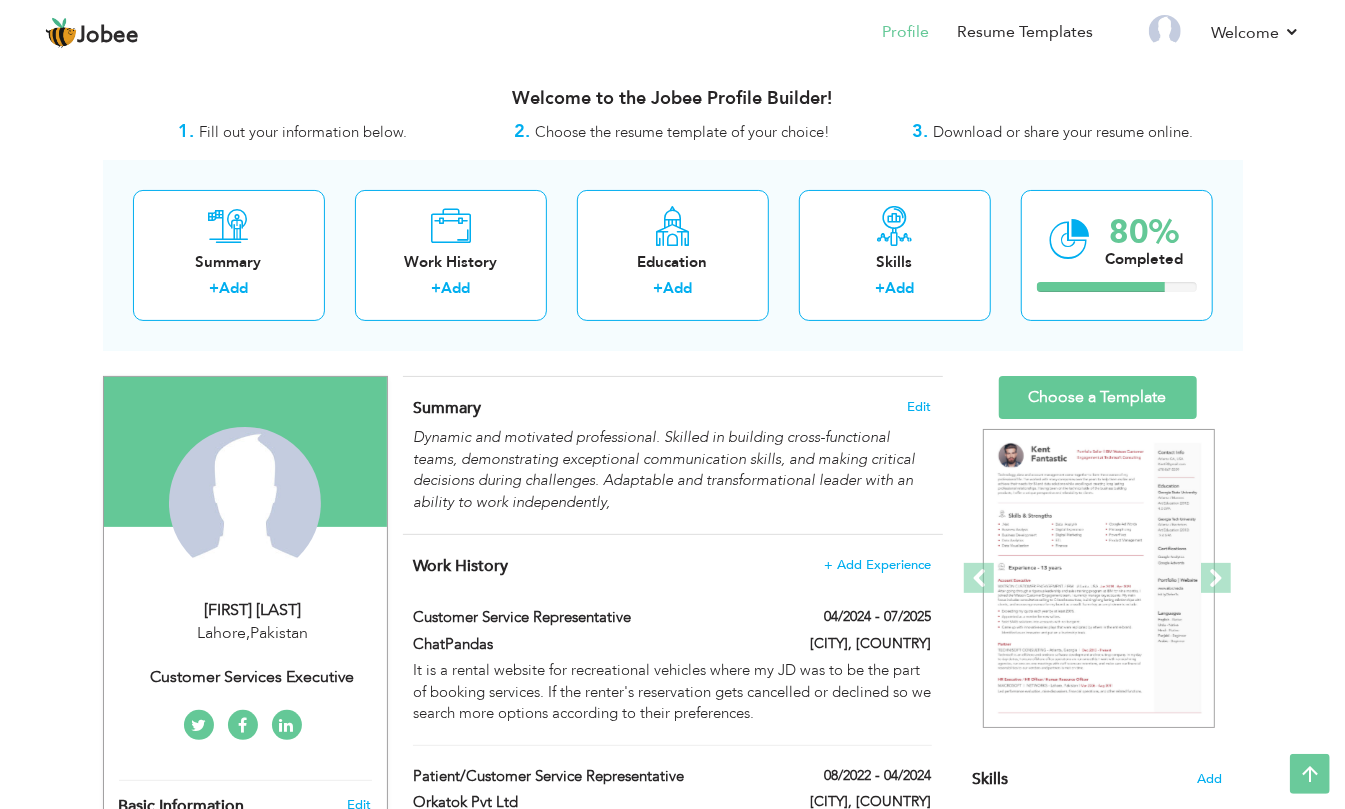 scroll, scrollTop: 0, scrollLeft: 0, axis: both 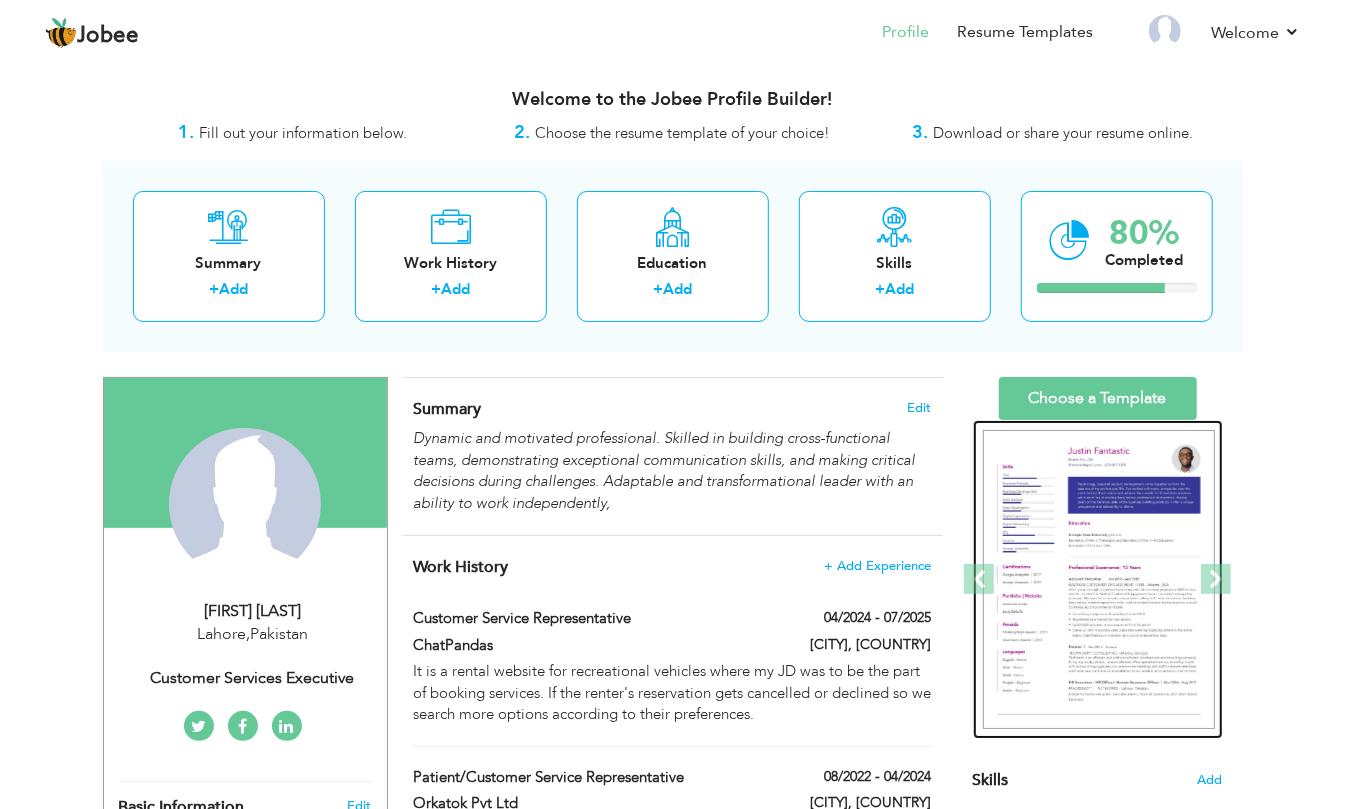 click at bounding box center [1099, 580] 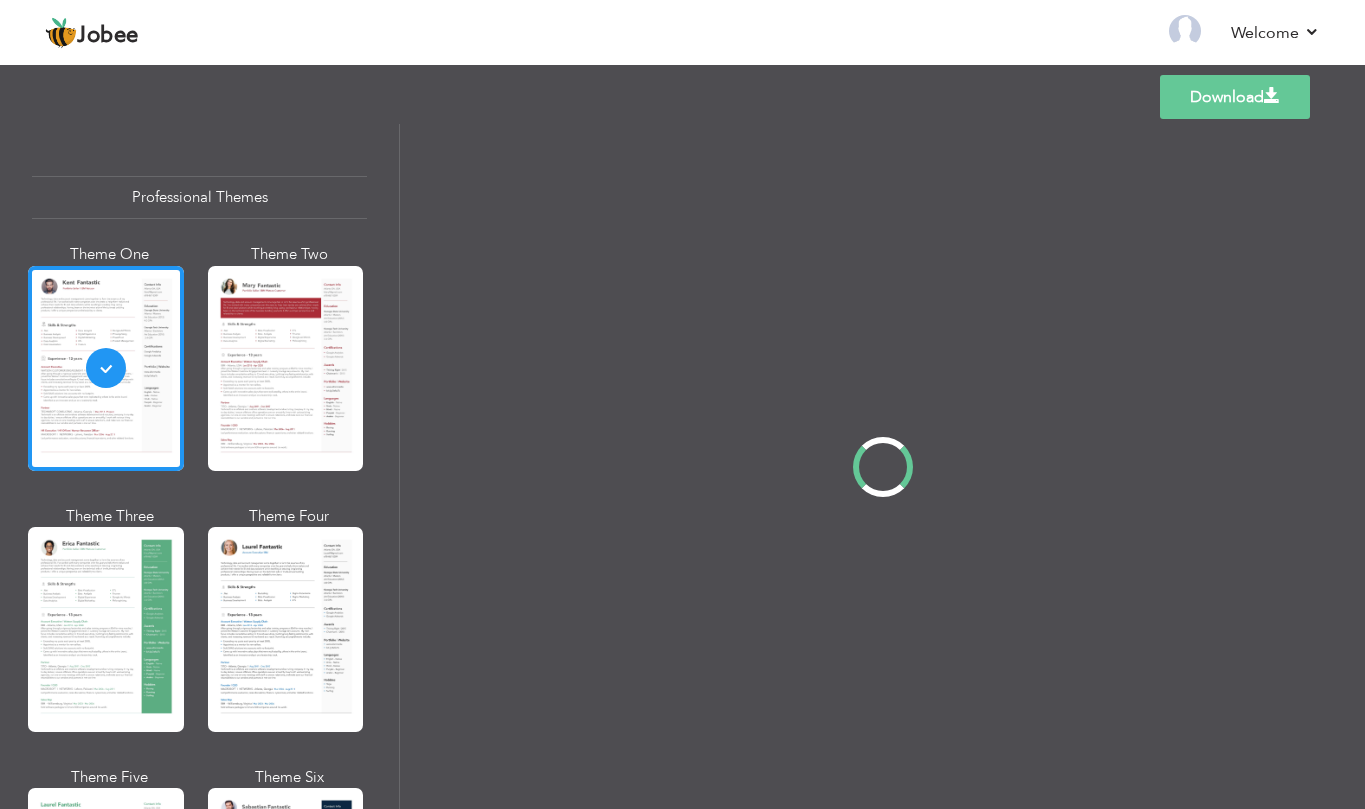 scroll, scrollTop: 0, scrollLeft: 0, axis: both 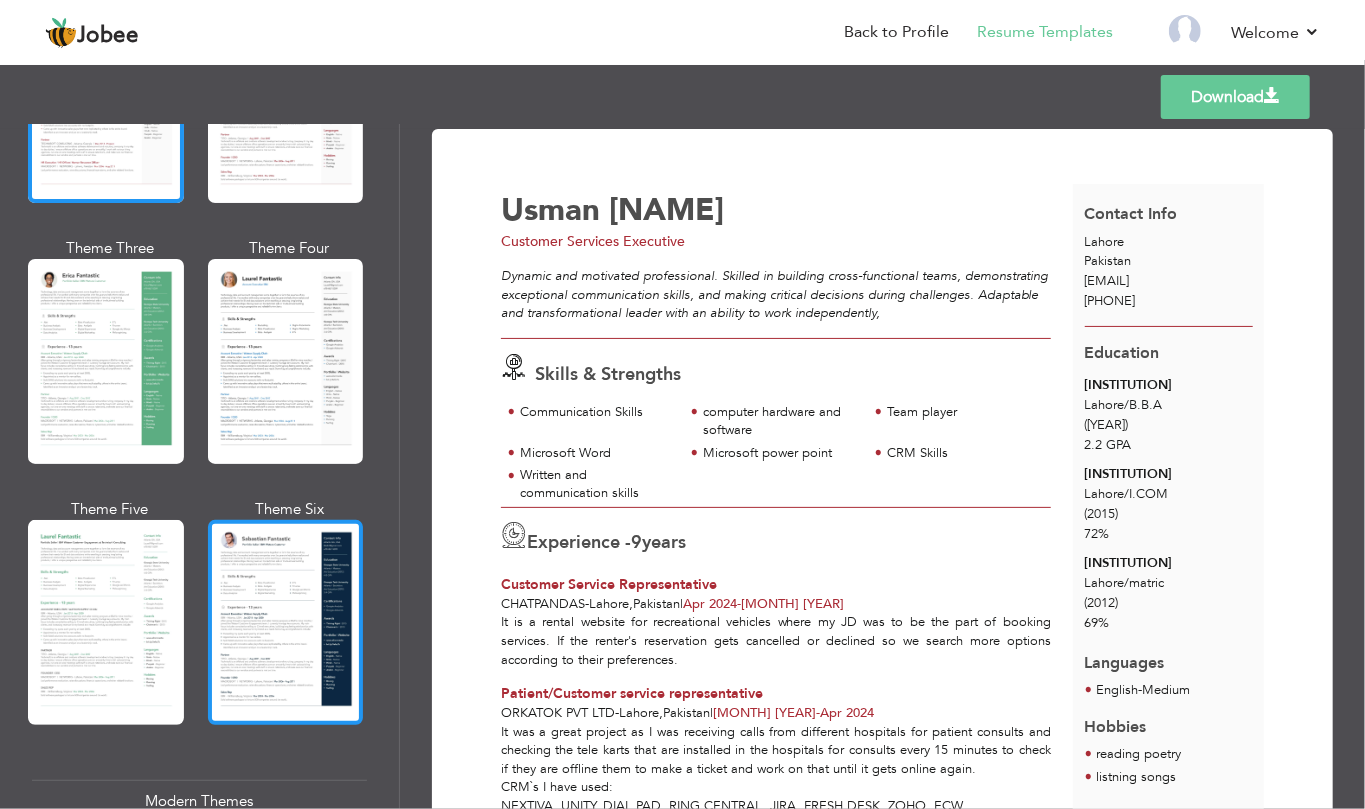 click at bounding box center [286, 622] 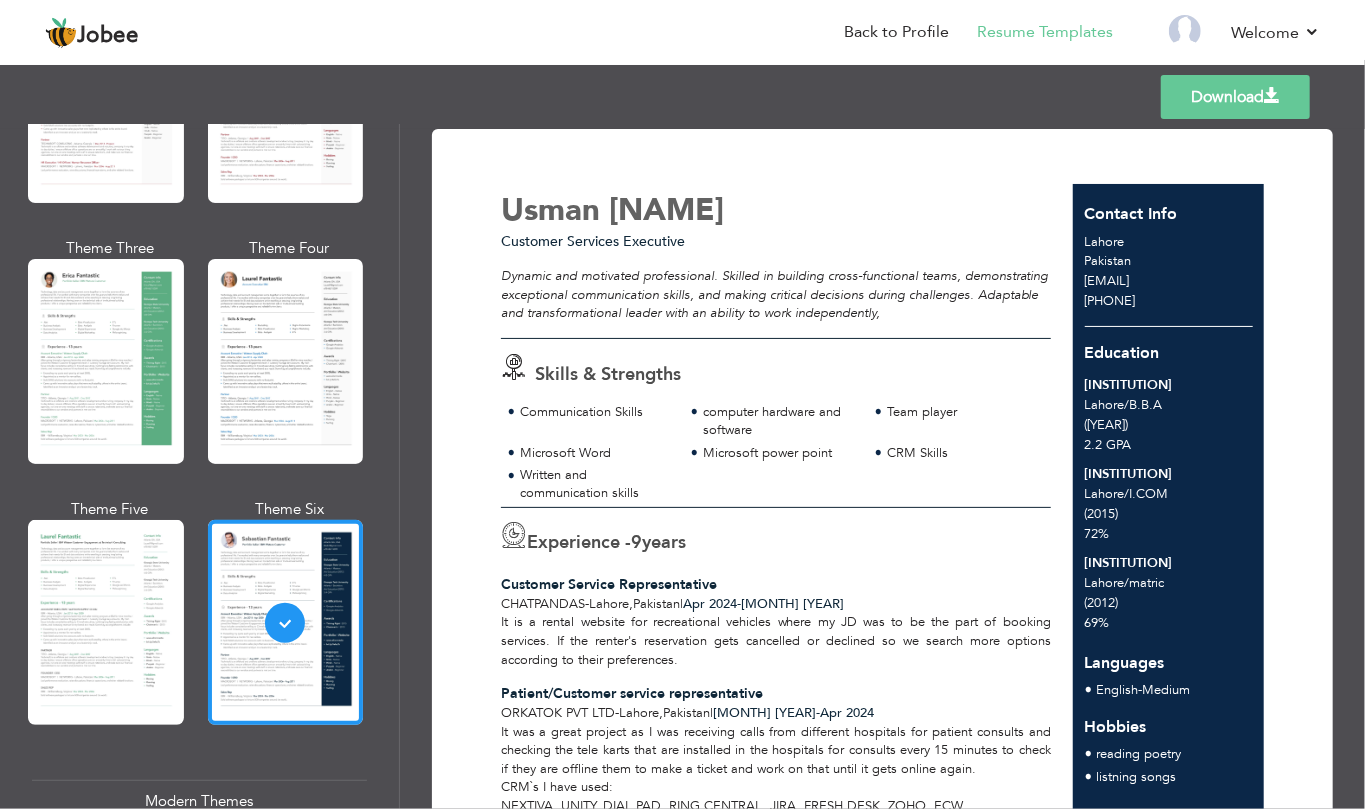click on "Download" at bounding box center (1235, 97) 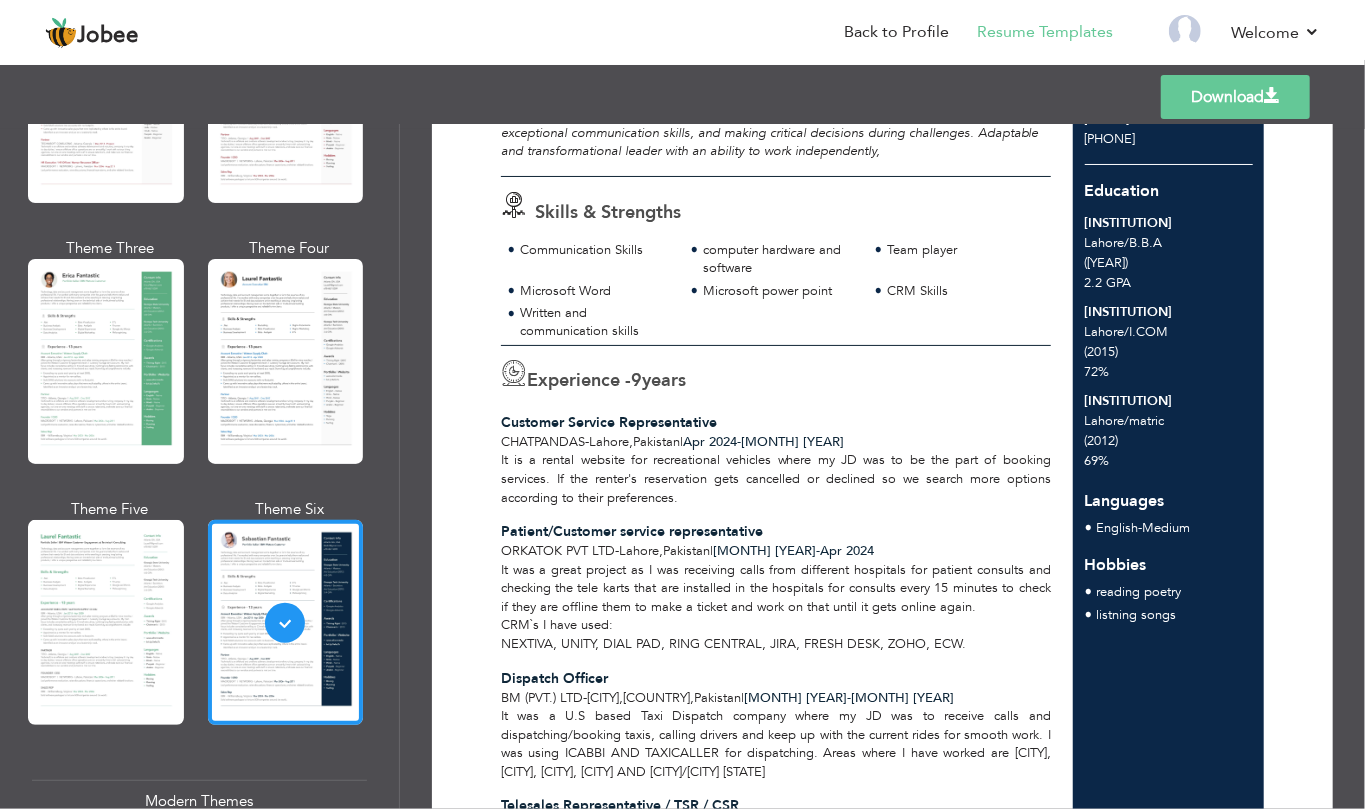 scroll, scrollTop: 150, scrollLeft: 0, axis: vertical 